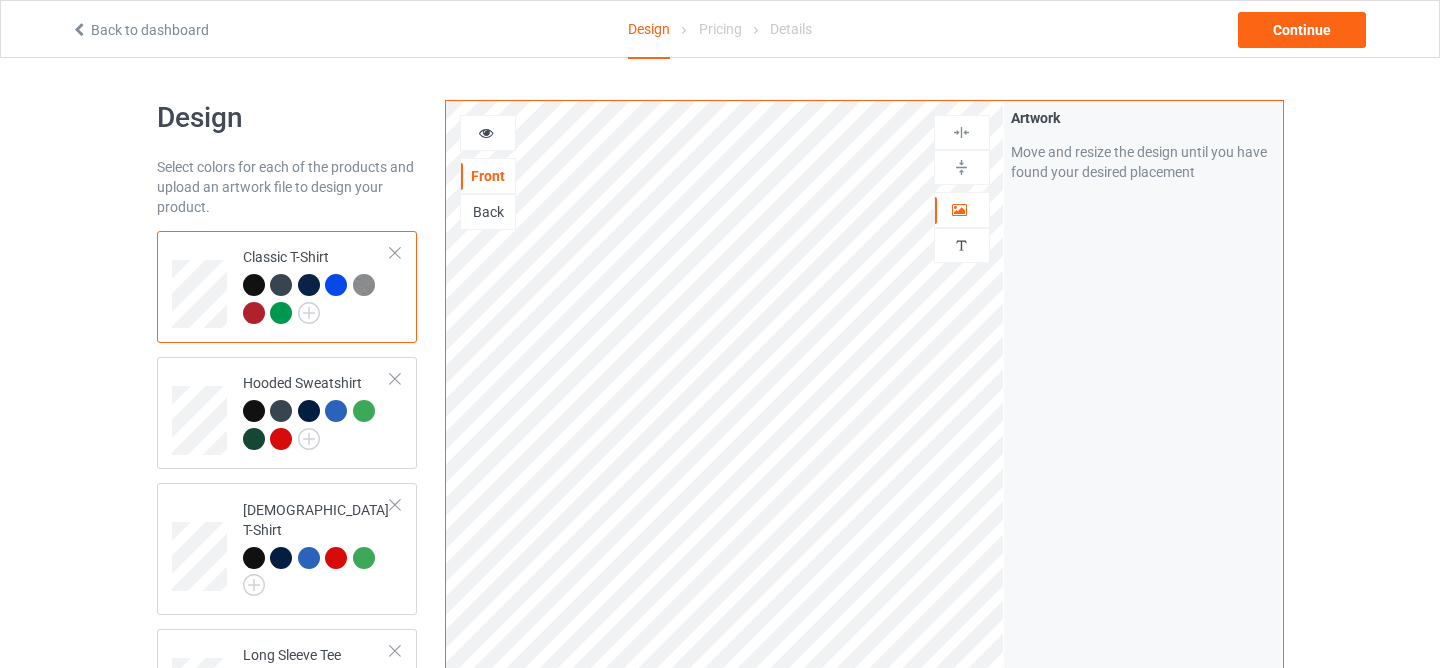 scroll, scrollTop: 0, scrollLeft: 0, axis: both 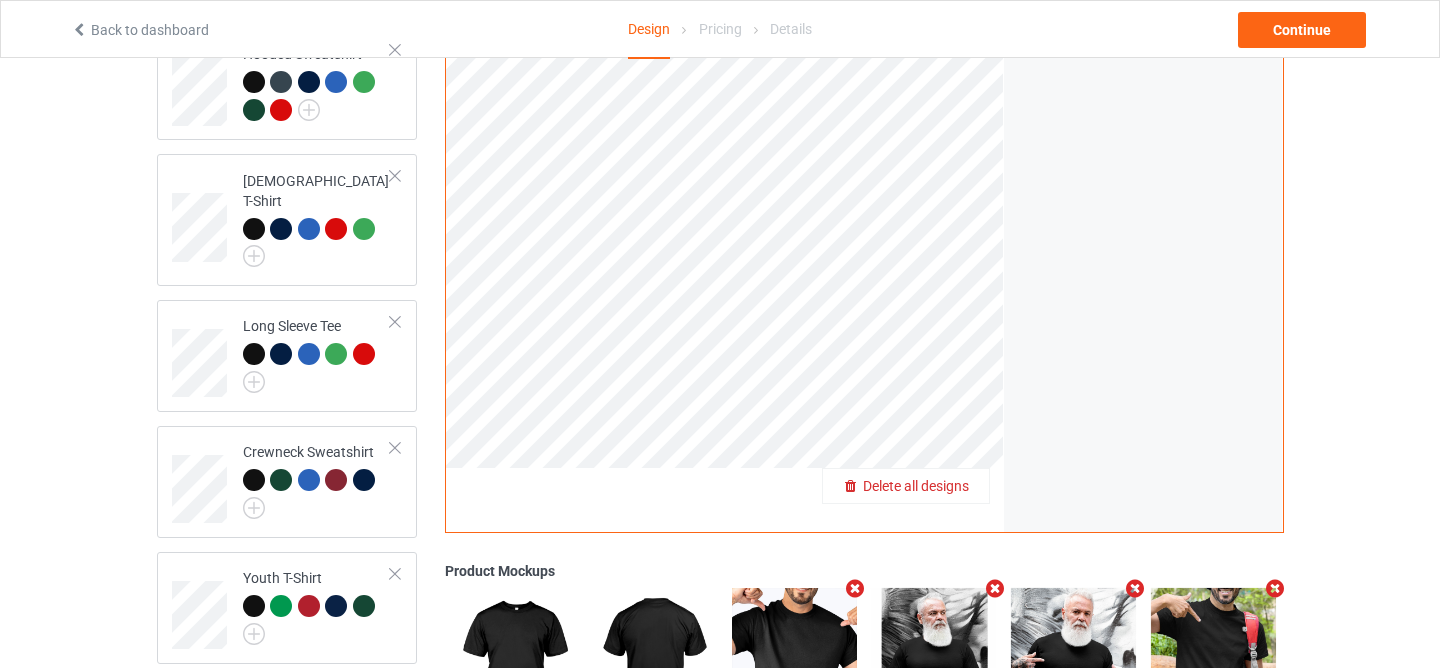 click on "Delete all designs" at bounding box center [916, 486] 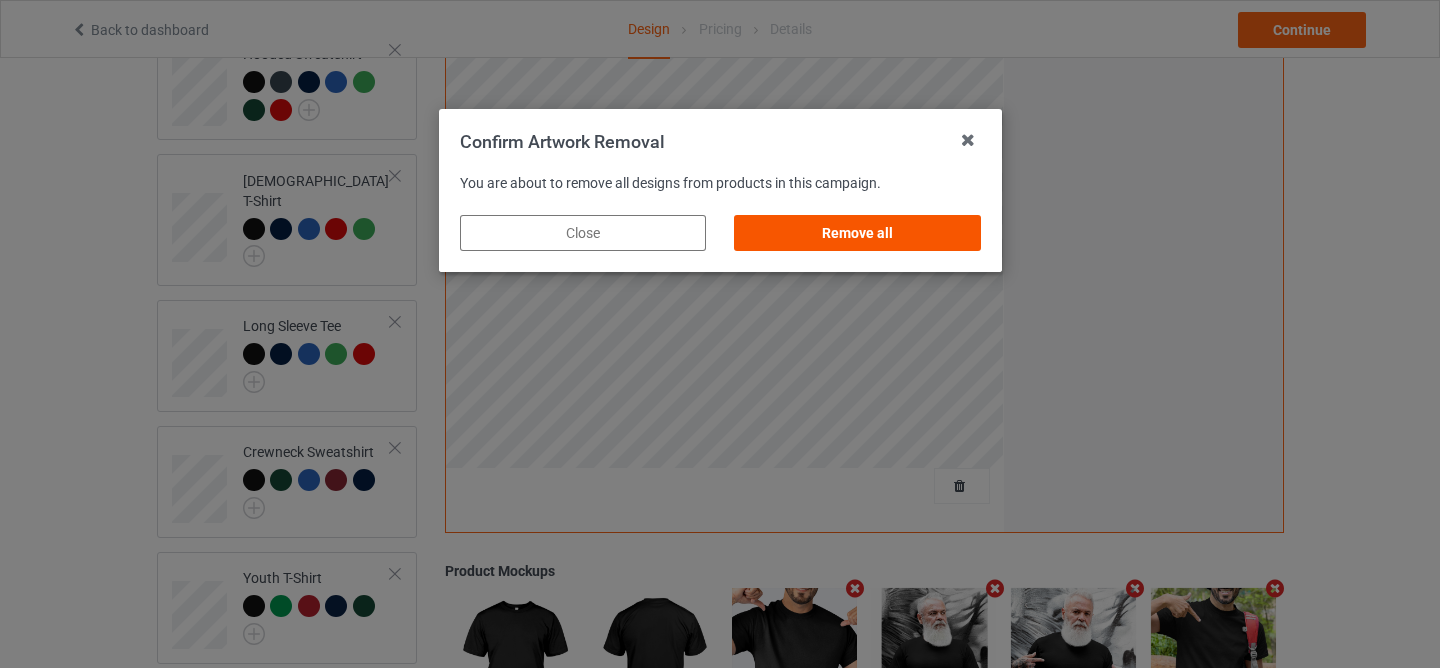 click on "Remove all" at bounding box center (857, 233) 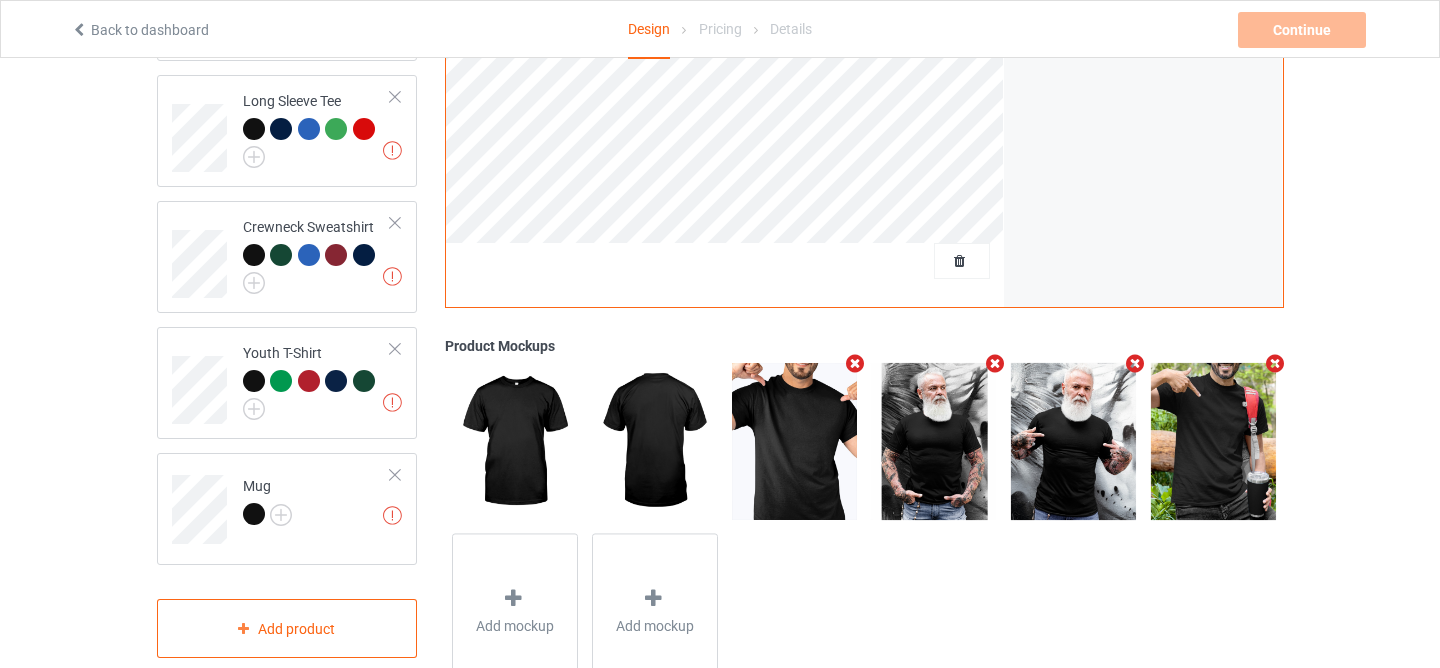scroll, scrollTop: 614, scrollLeft: 0, axis: vertical 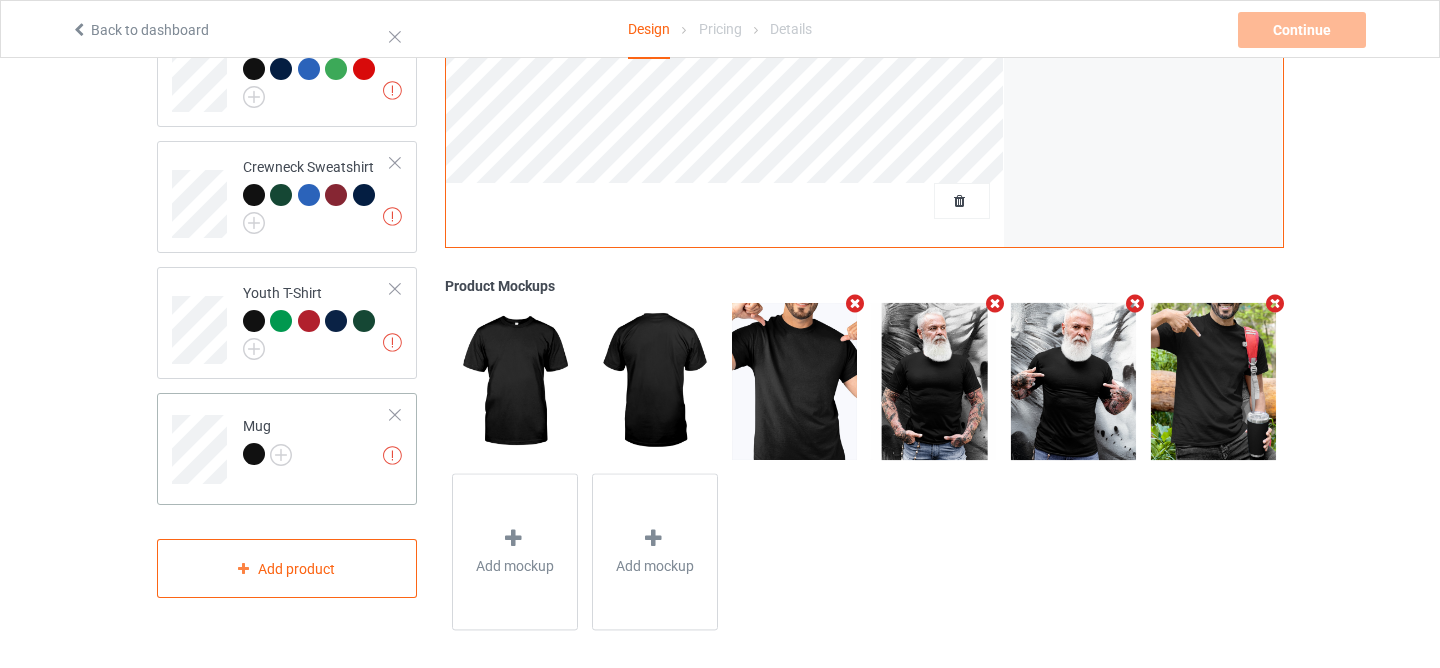 click on "Missing artworks Mug" at bounding box center (317, 442) 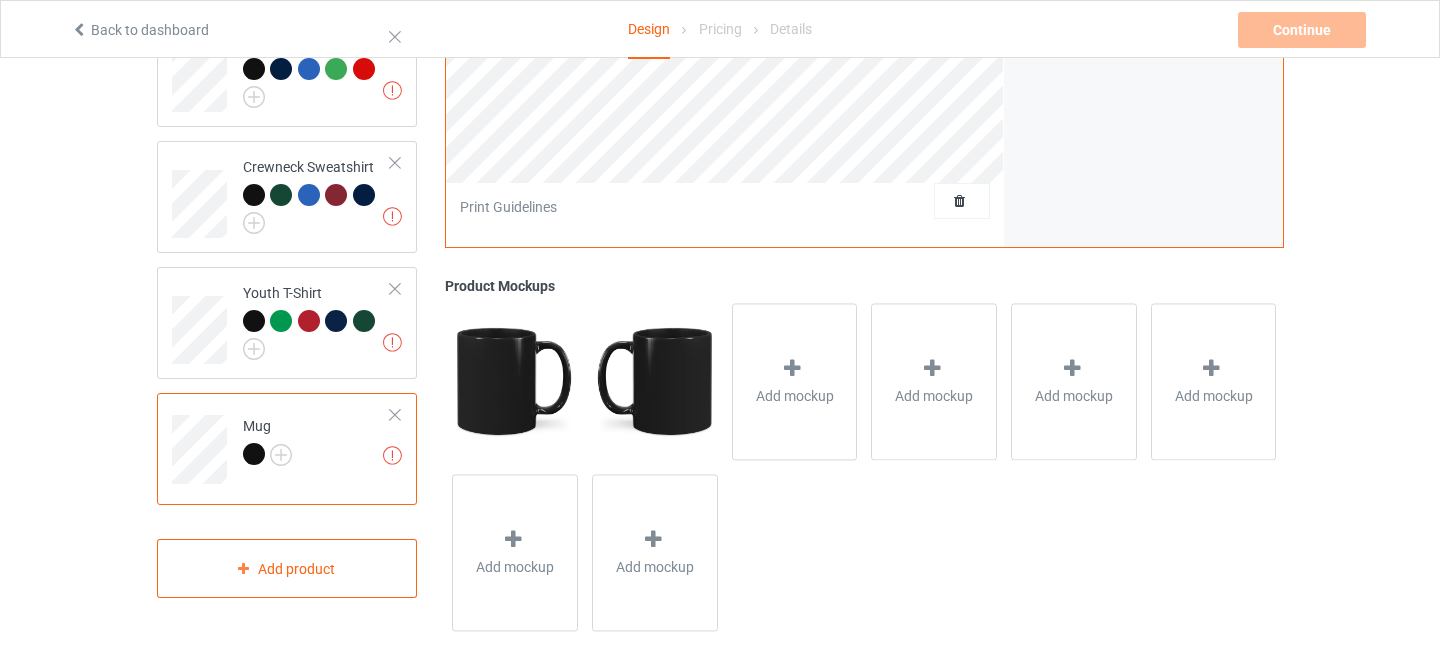 click at bounding box center (395, 415) 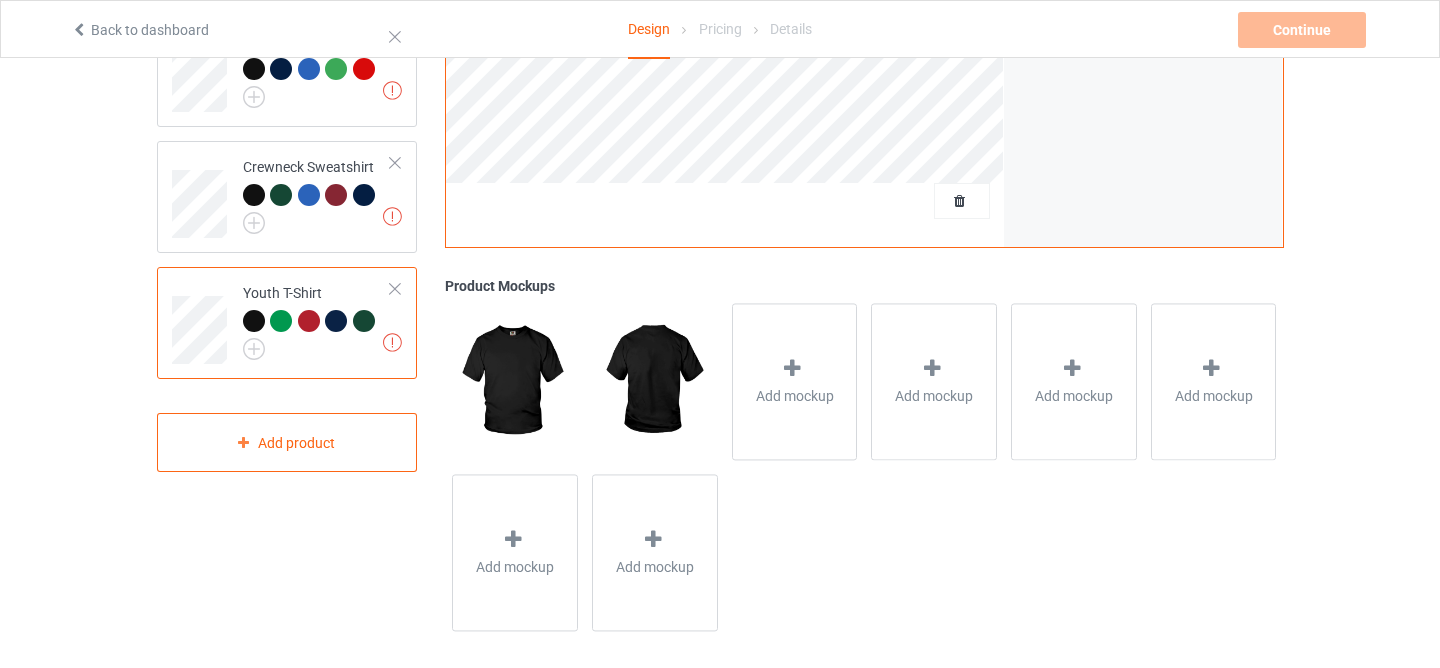 scroll, scrollTop: 0, scrollLeft: 0, axis: both 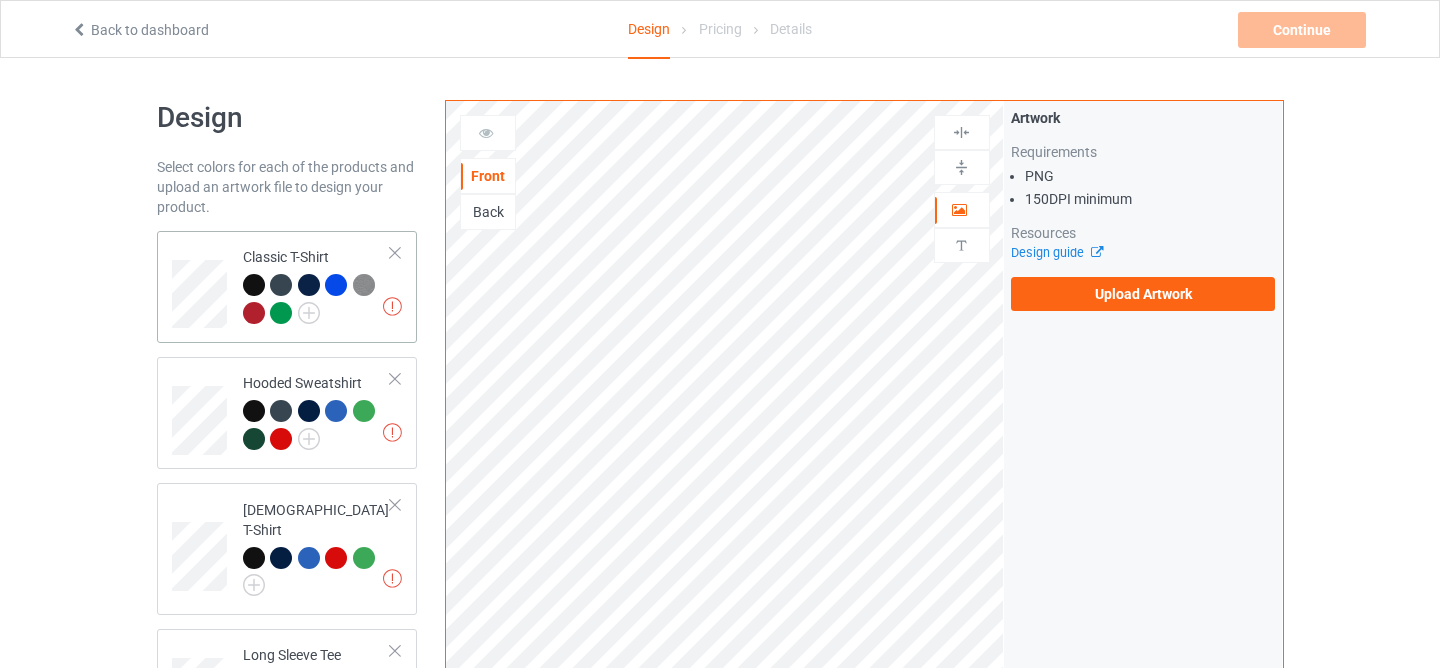 click at bounding box center (254, 285) 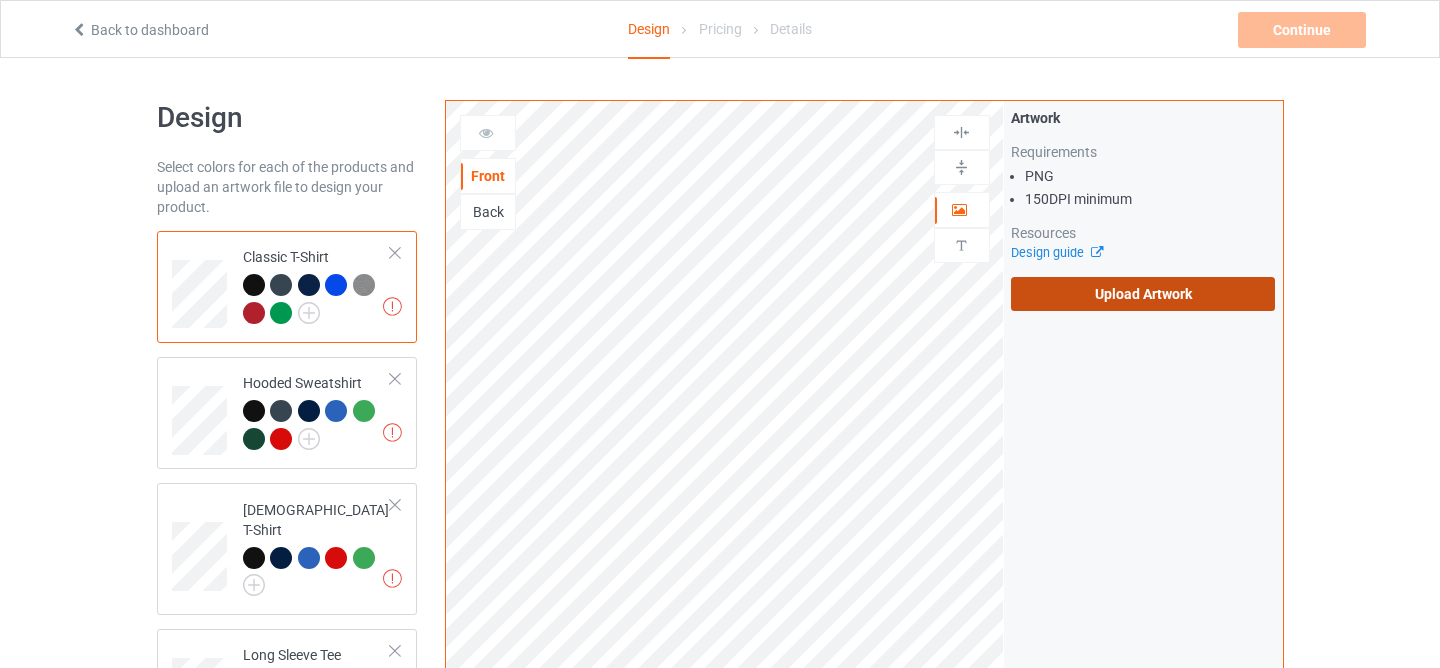 click on "Upload Artwork" at bounding box center [1143, 294] 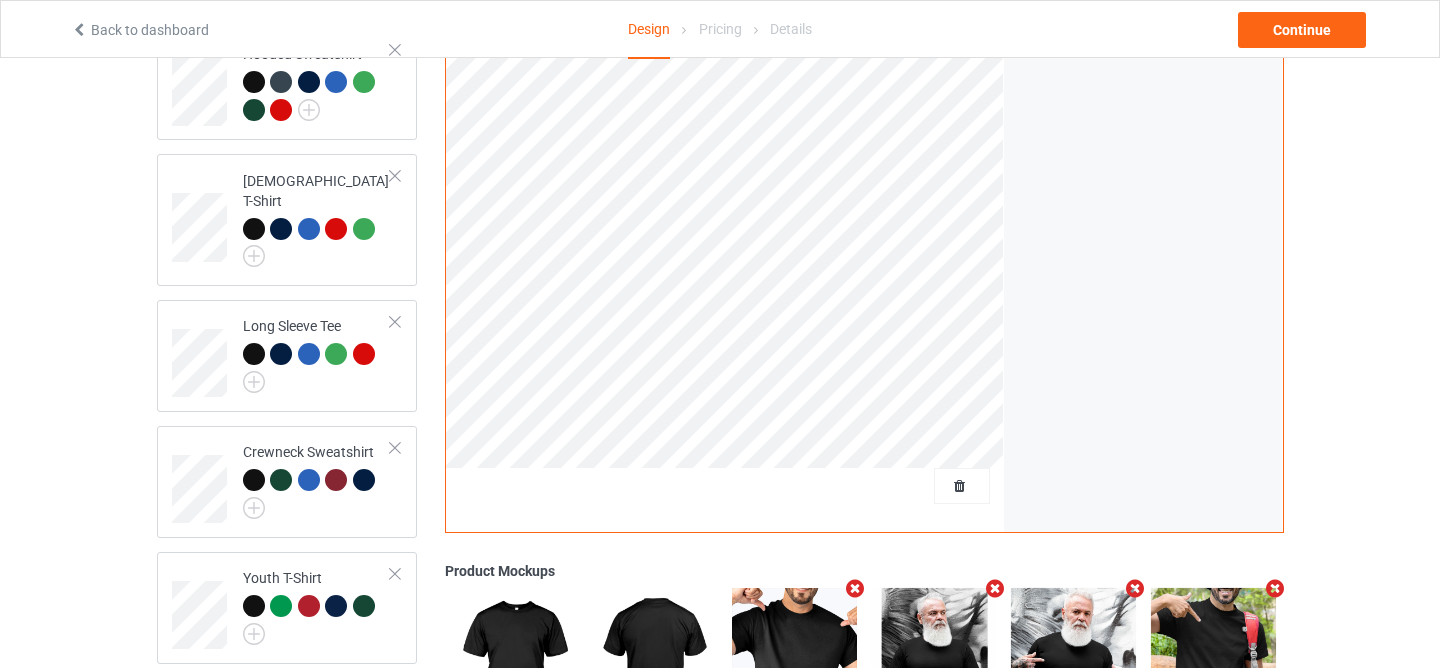 scroll, scrollTop: 0, scrollLeft: 0, axis: both 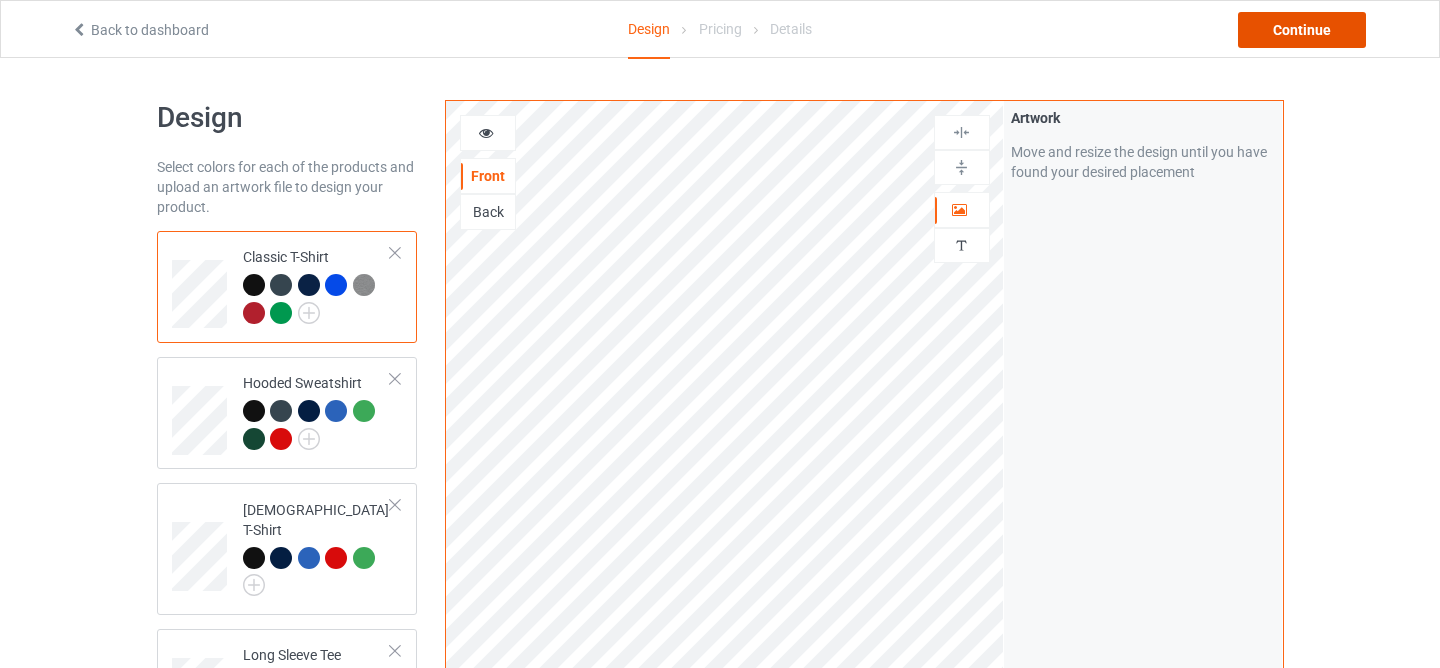 click on "Continue" at bounding box center (1302, 30) 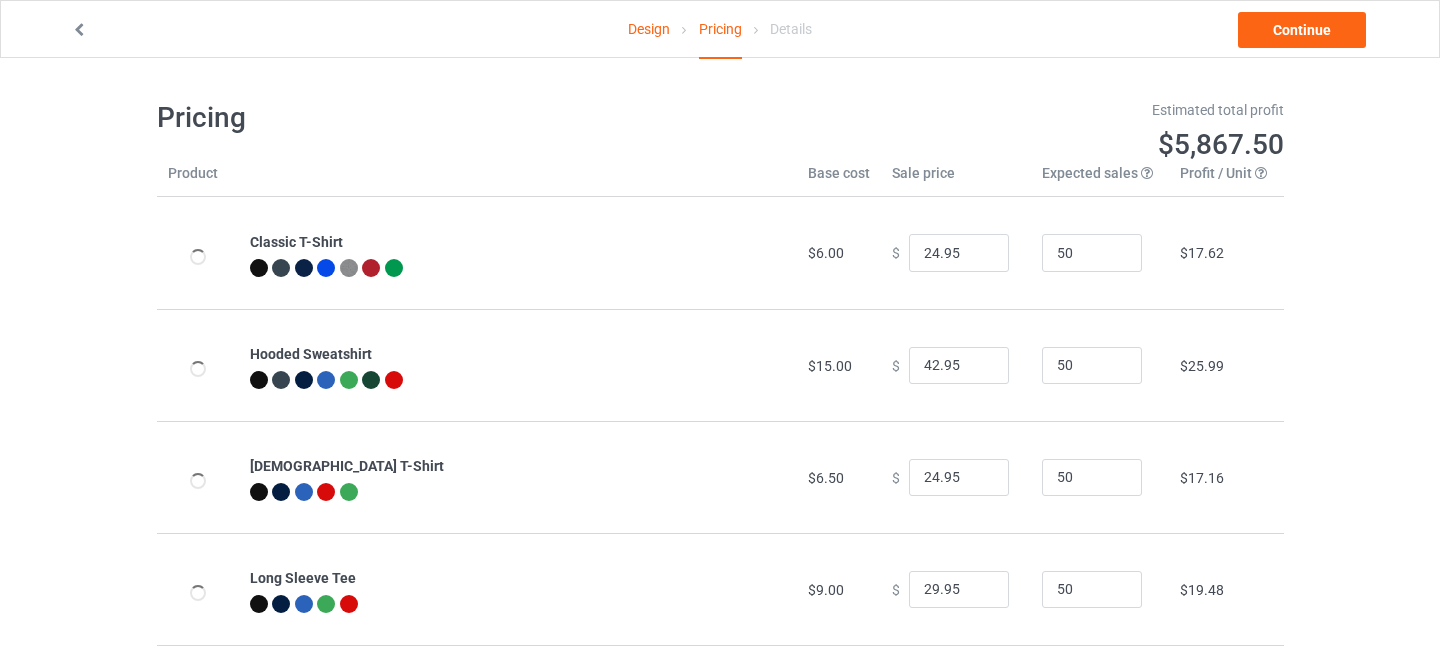 scroll, scrollTop: 243, scrollLeft: 0, axis: vertical 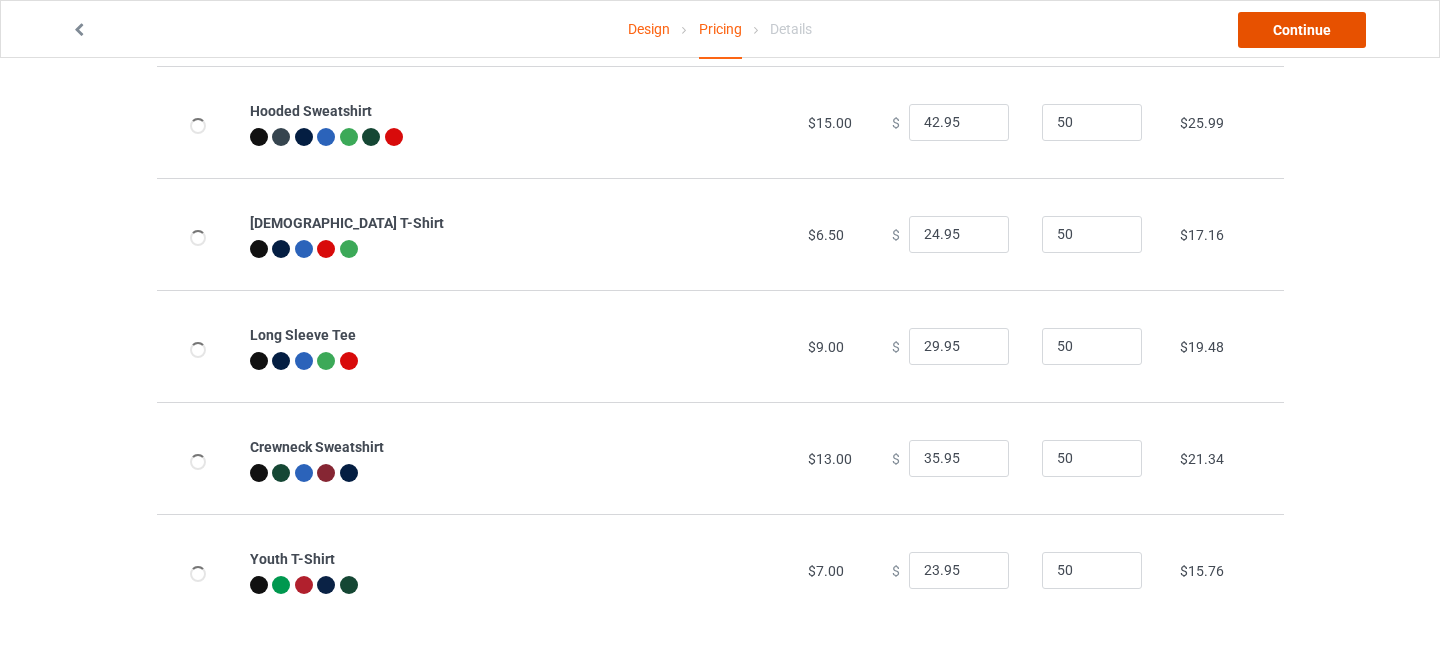 click on "Continue" at bounding box center (1302, 30) 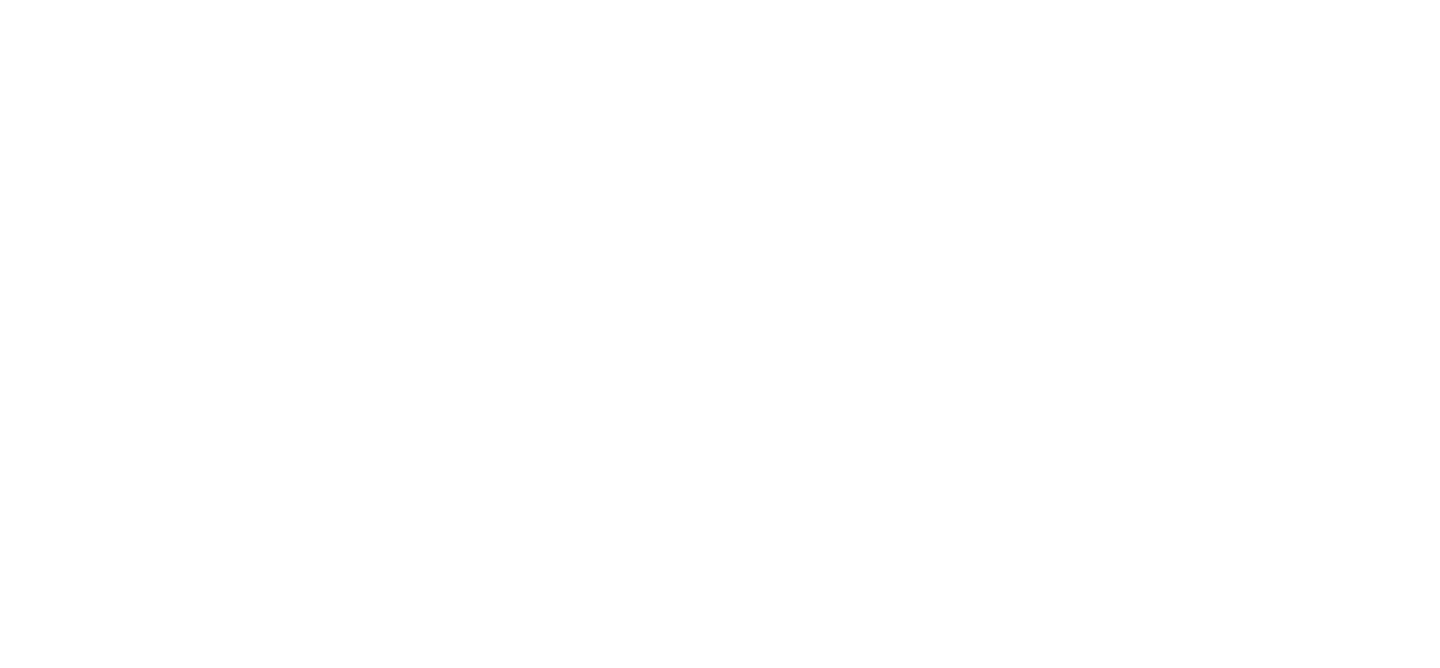 scroll, scrollTop: 0, scrollLeft: 0, axis: both 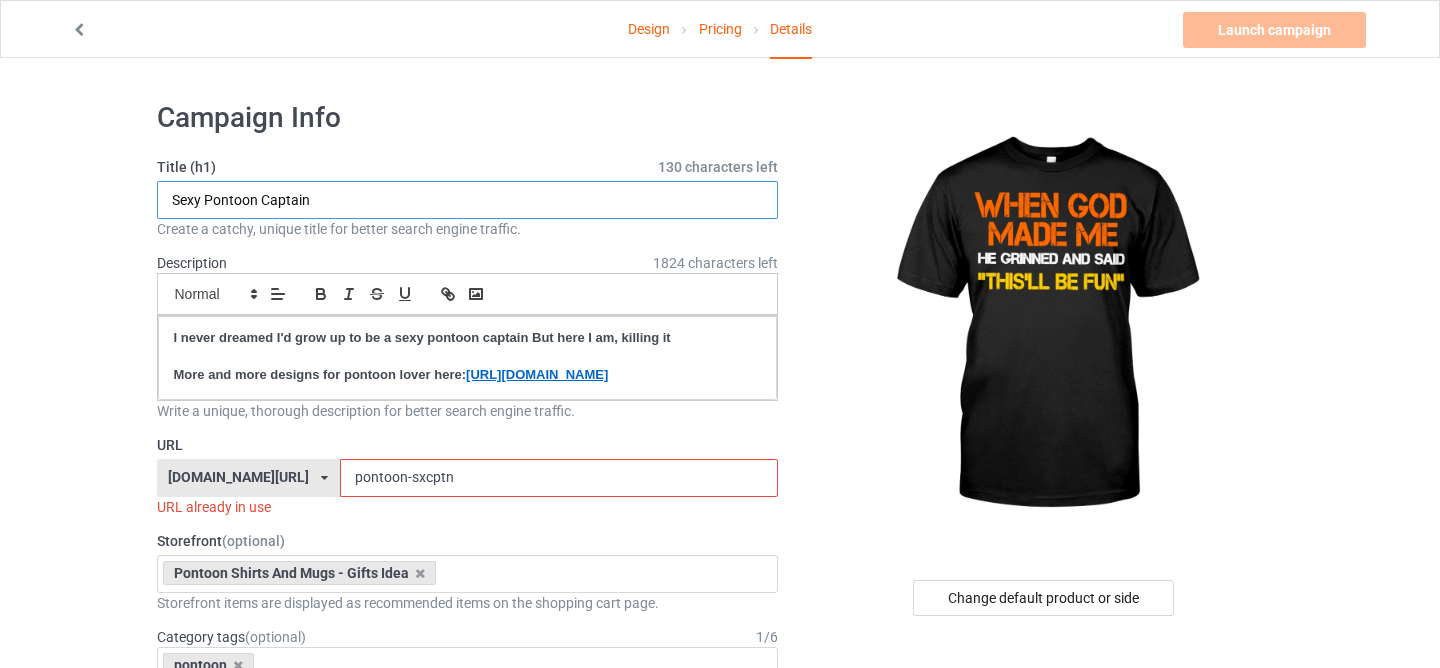 click on "Sexy Pontoon Captain" at bounding box center (468, 200) 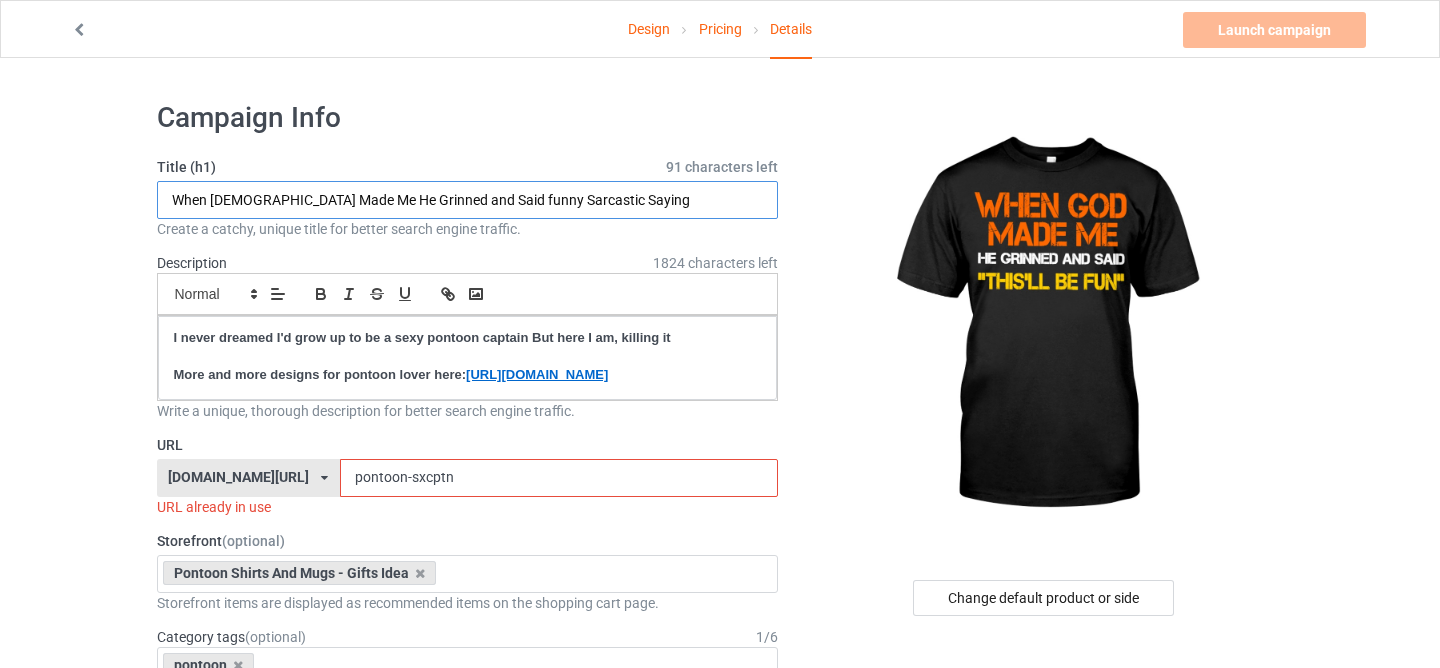 click on "When [DEMOGRAPHIC_DATA] Made Me He Grinned and Said funny Sarcastic Saying" at bounding box center [468, 200] 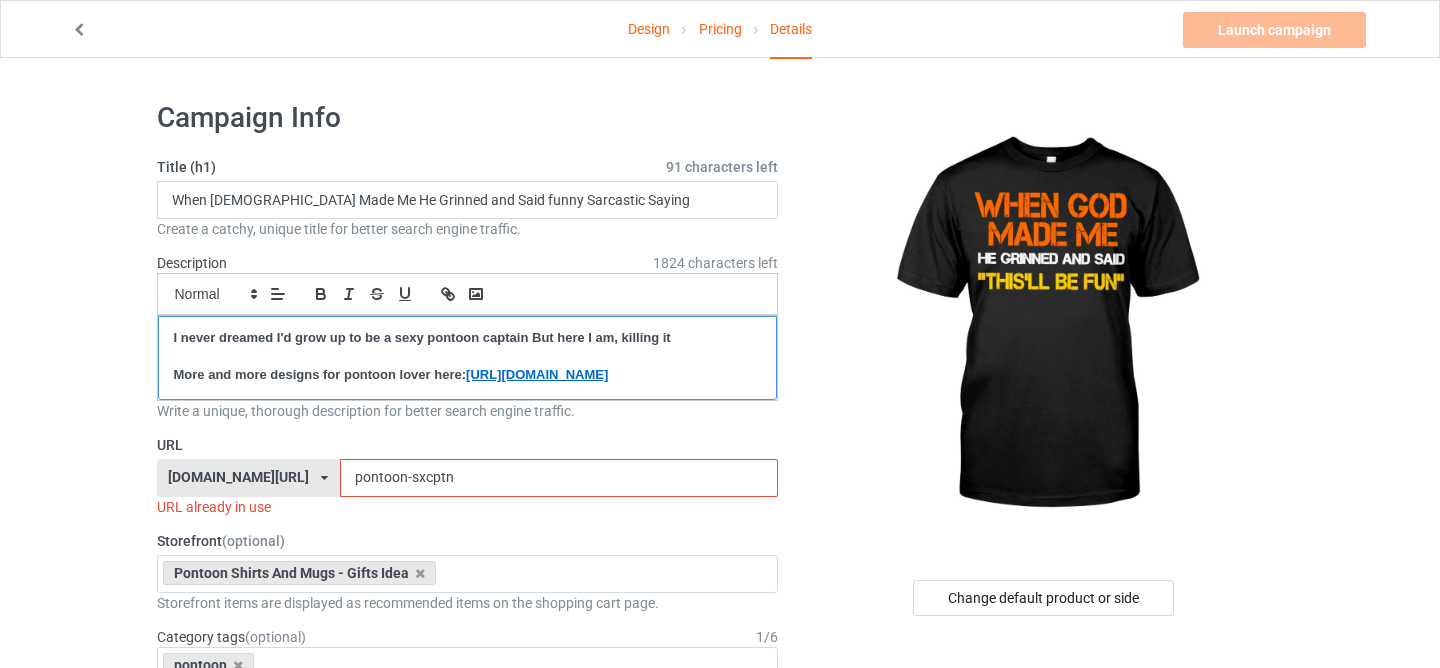 click on "I never dreamed I'd grow up to be a sexy pontoon captain But here I am, killing it" at bounding box center (422, 337) 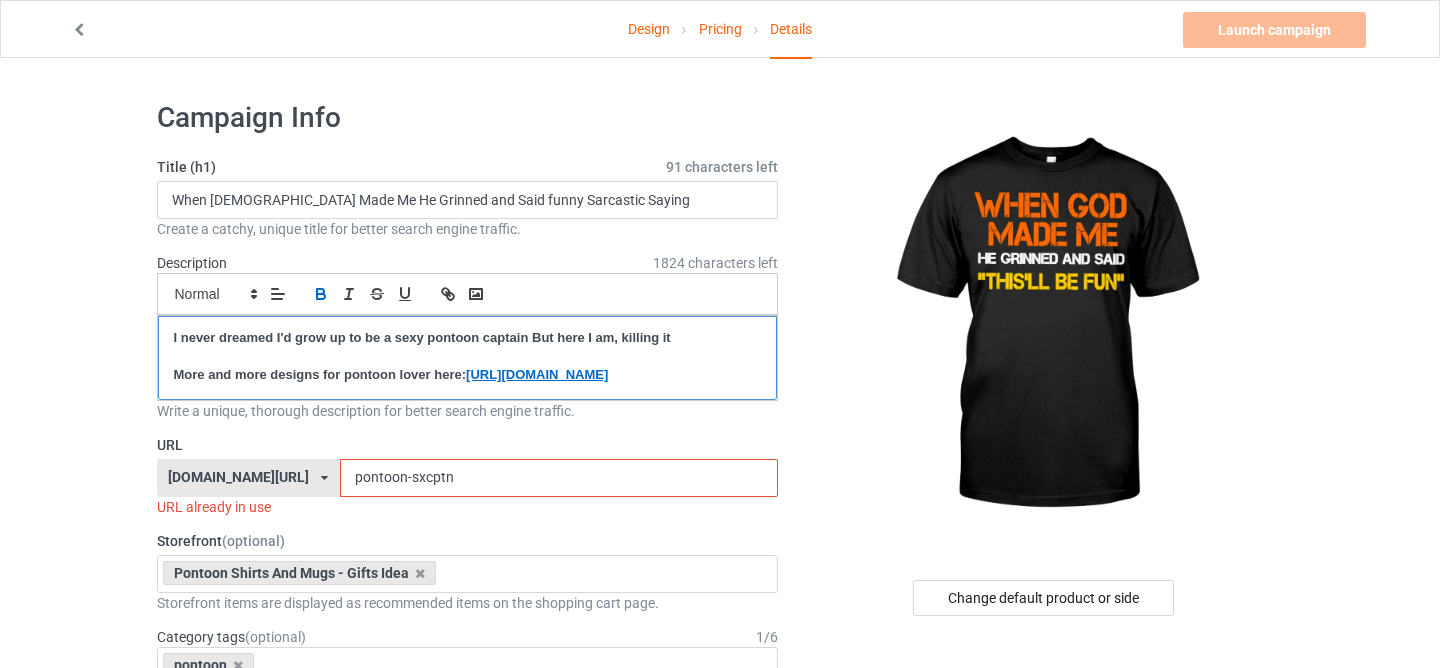 click on "I never dreamed I'd grow up to be a sexy pontoon captain But here I am, killing it" at bounding box center (422, 337) 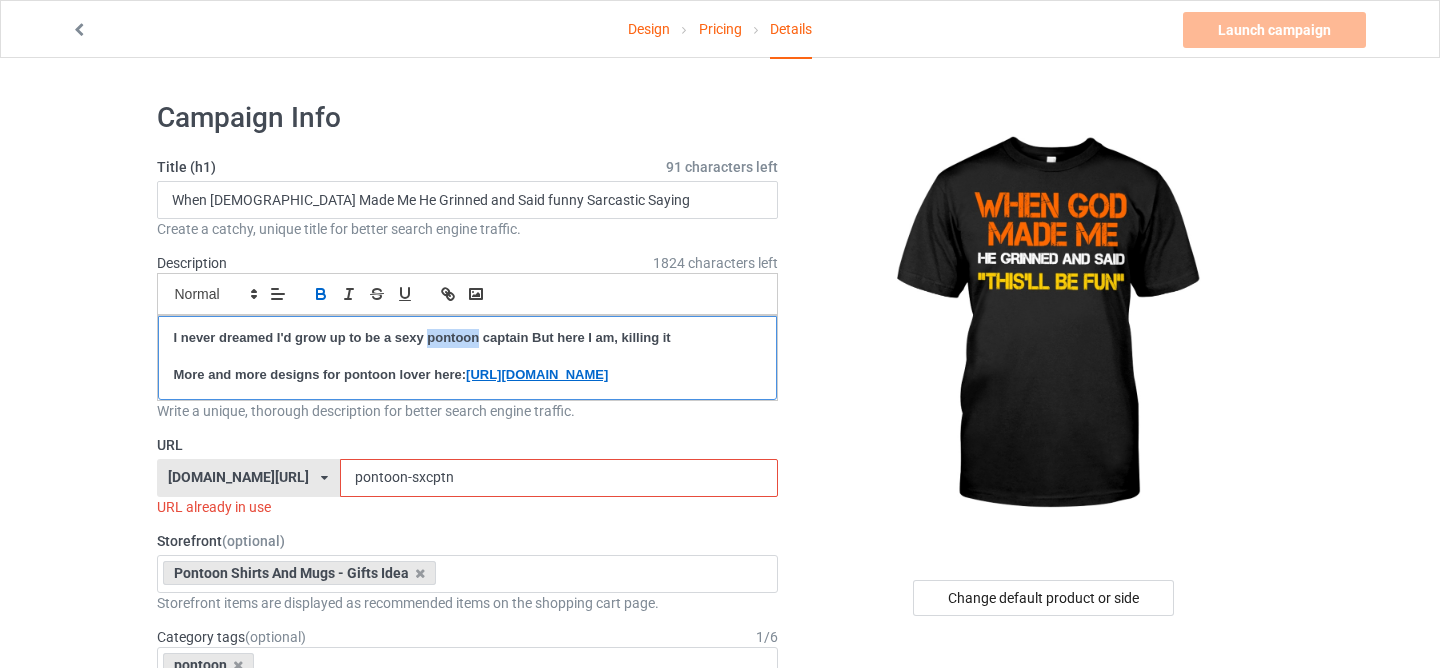 click on "I never dreamed I'd grow up to be a sexy pontoon captain But here I am, killing it" at bounding box center [422, 337] 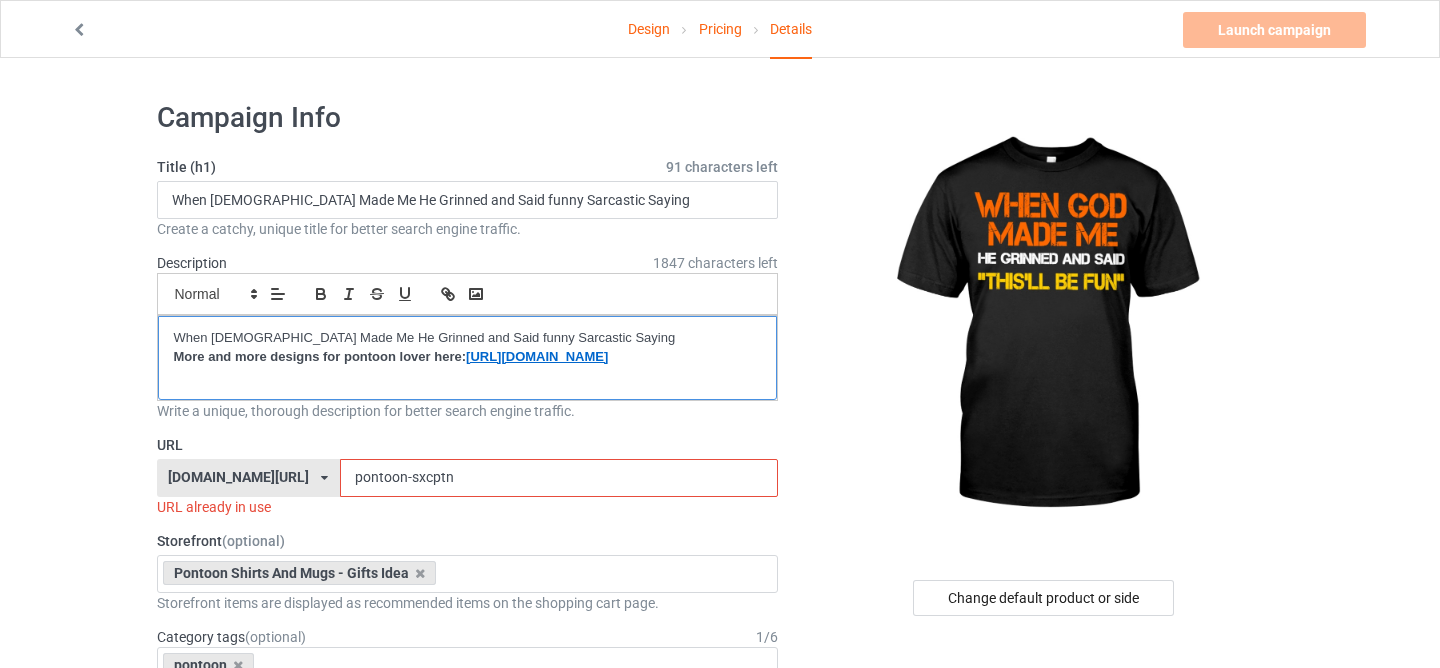 scroll, scrollTop: 0, scrollLeft: 0, axis: both 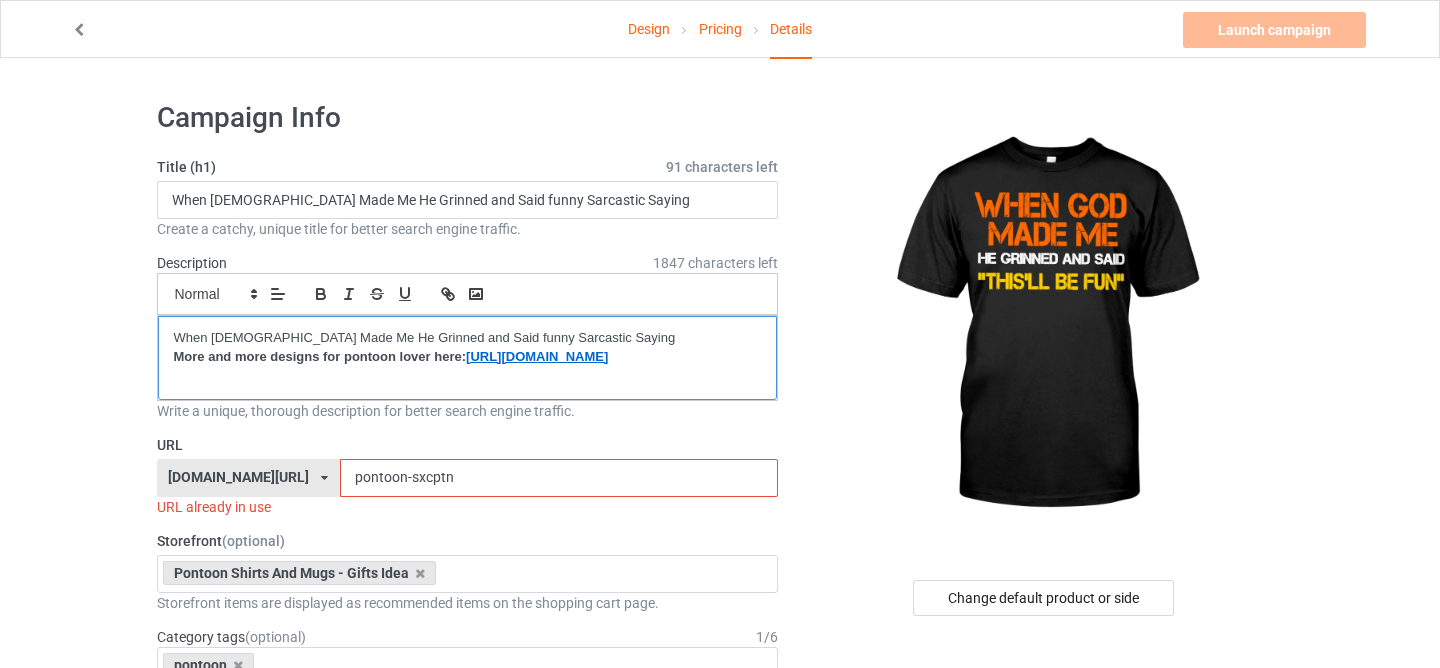 click on "More and more designs for pontoon lover here:" at bounding box center (320, 356) 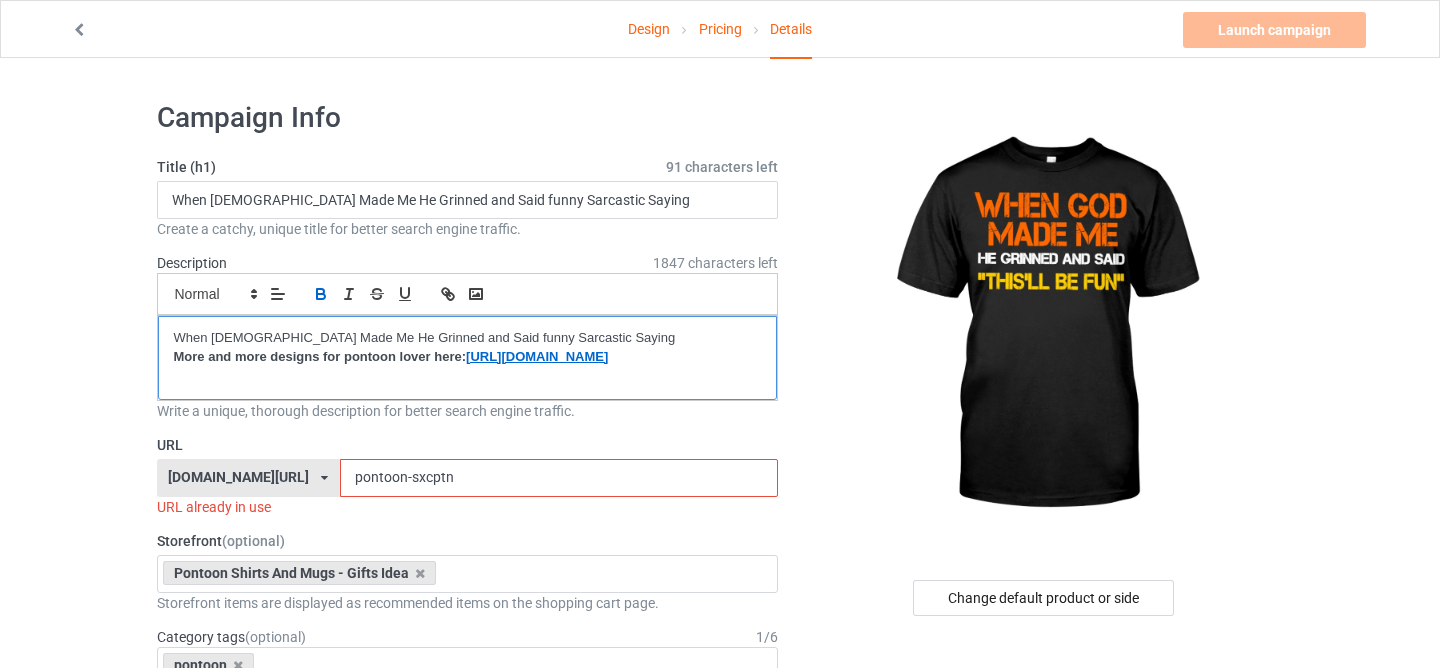 click on "More and more designs for pontoon lover here:" at bounding box center [320, 356] 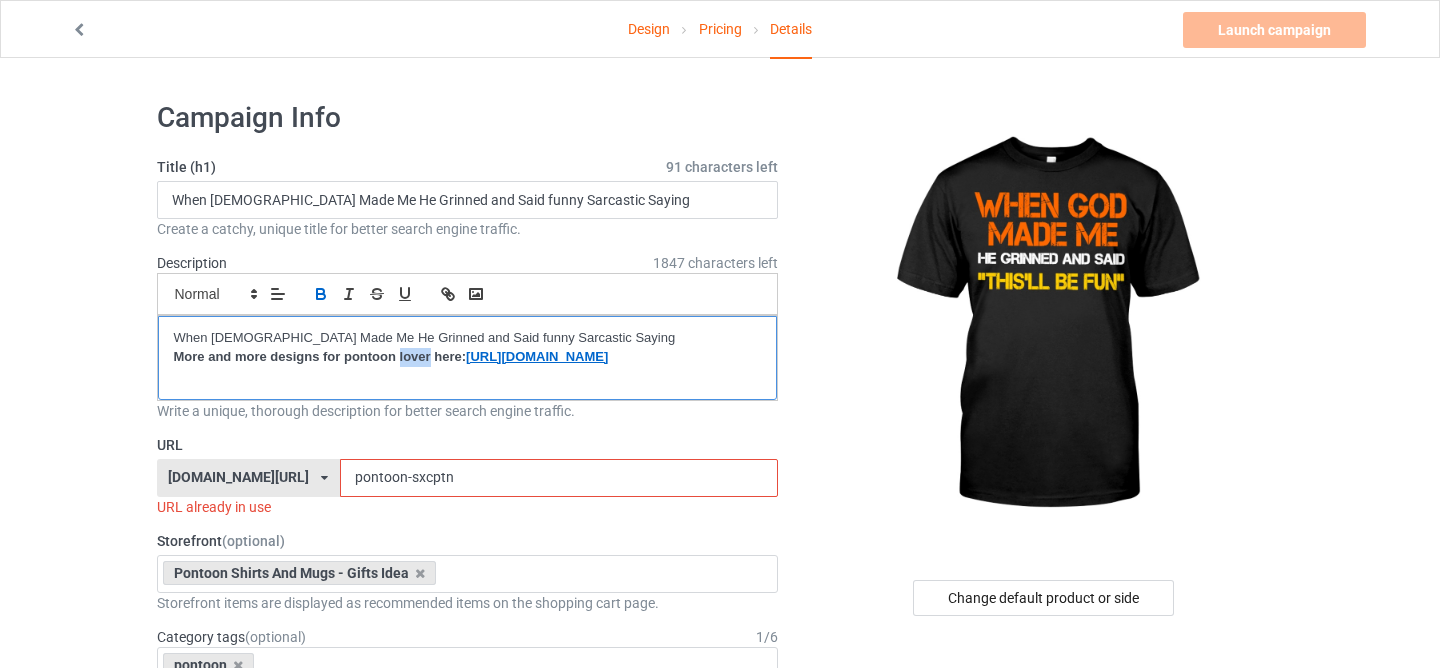 click on "More and more designs for pontoon lover here:" at bounding box center [320, 356] 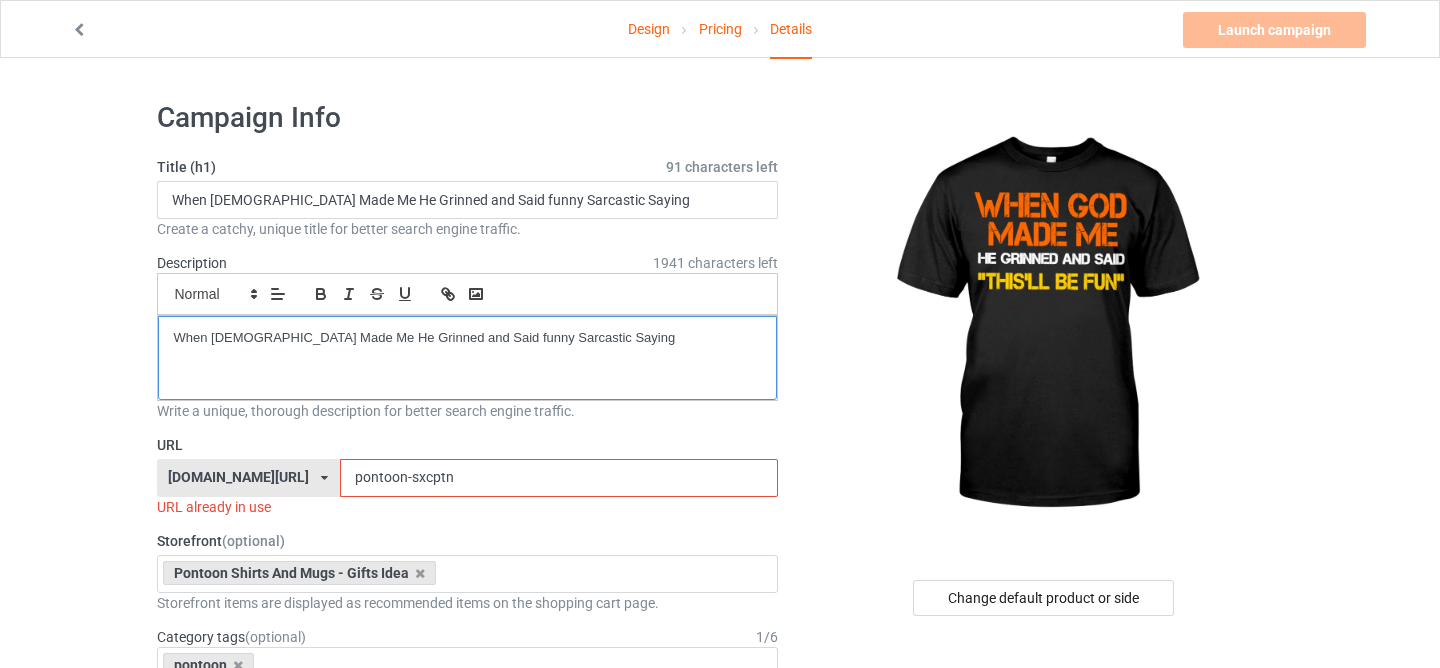 click on "When [DEMOGRAPHIC_DATA] Made Me He Grinned and Said funny Sarcastic Saying" at bounding box center (468, 338) 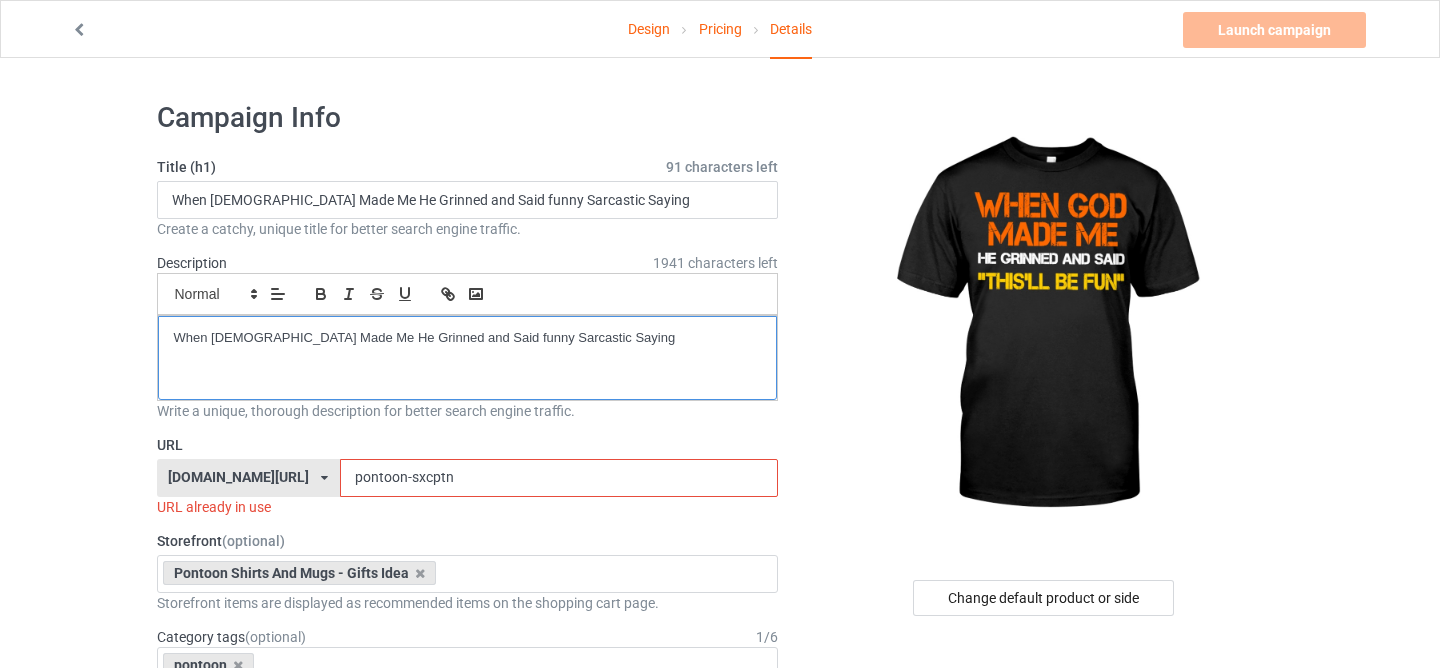 click on "When [DEMOGRAPHIC_DATA] Made Me He Grinned and Said funny Sarcastic Saying" at bounding box center [468, 338] 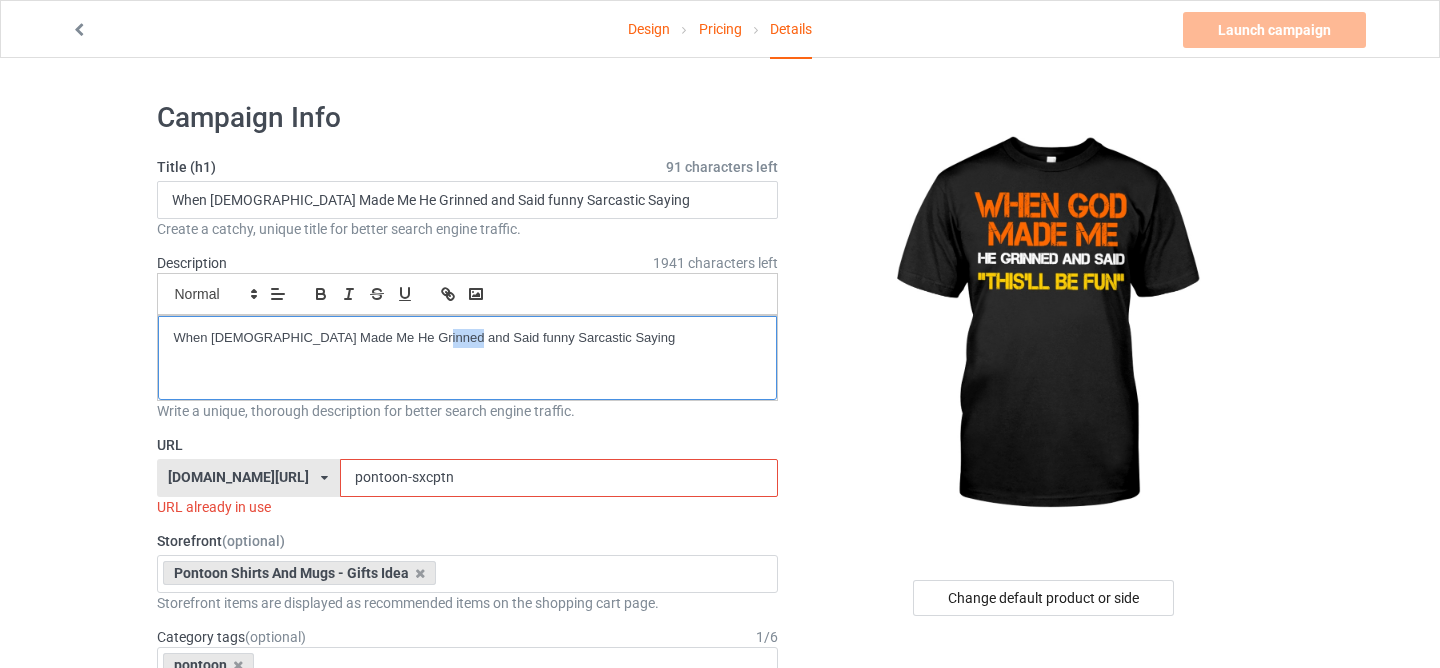 click on "When [DEMOGRAPHIC_DATA] Made Me He Grinned and Said funny Sarcastic Saying" at bounding box center [468, 338] 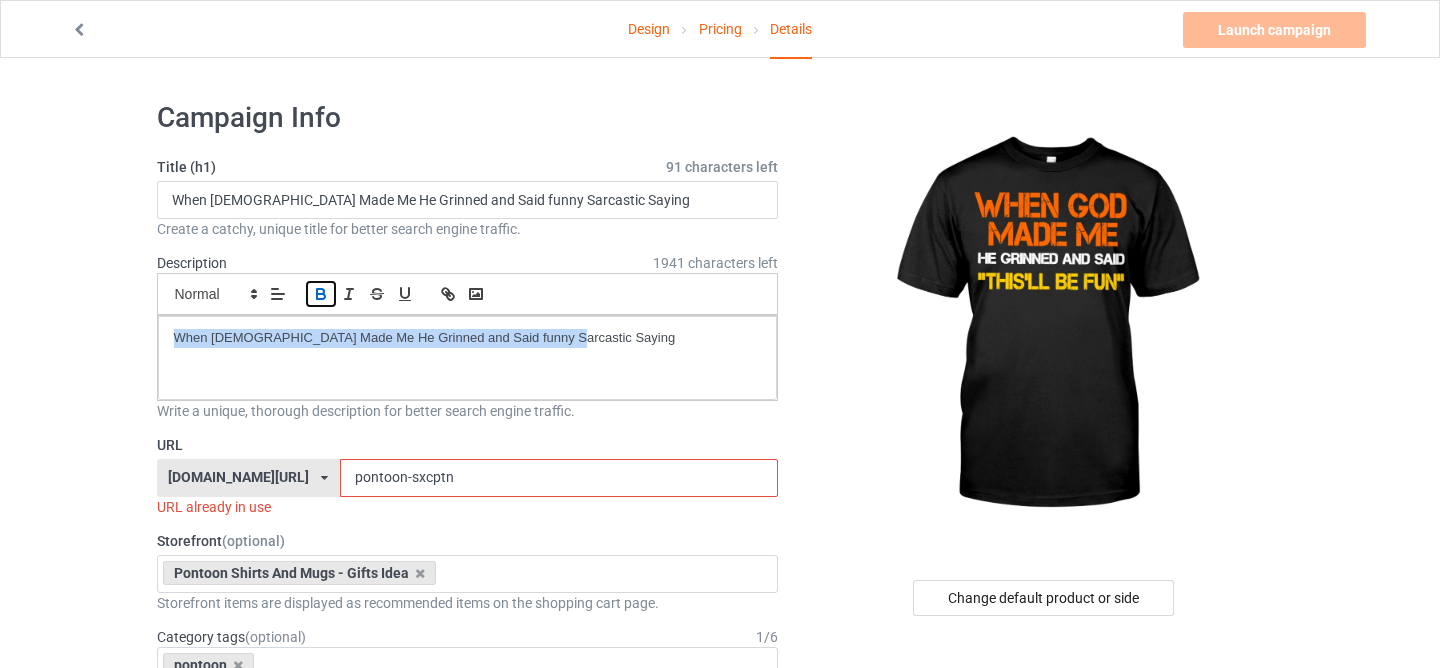 click 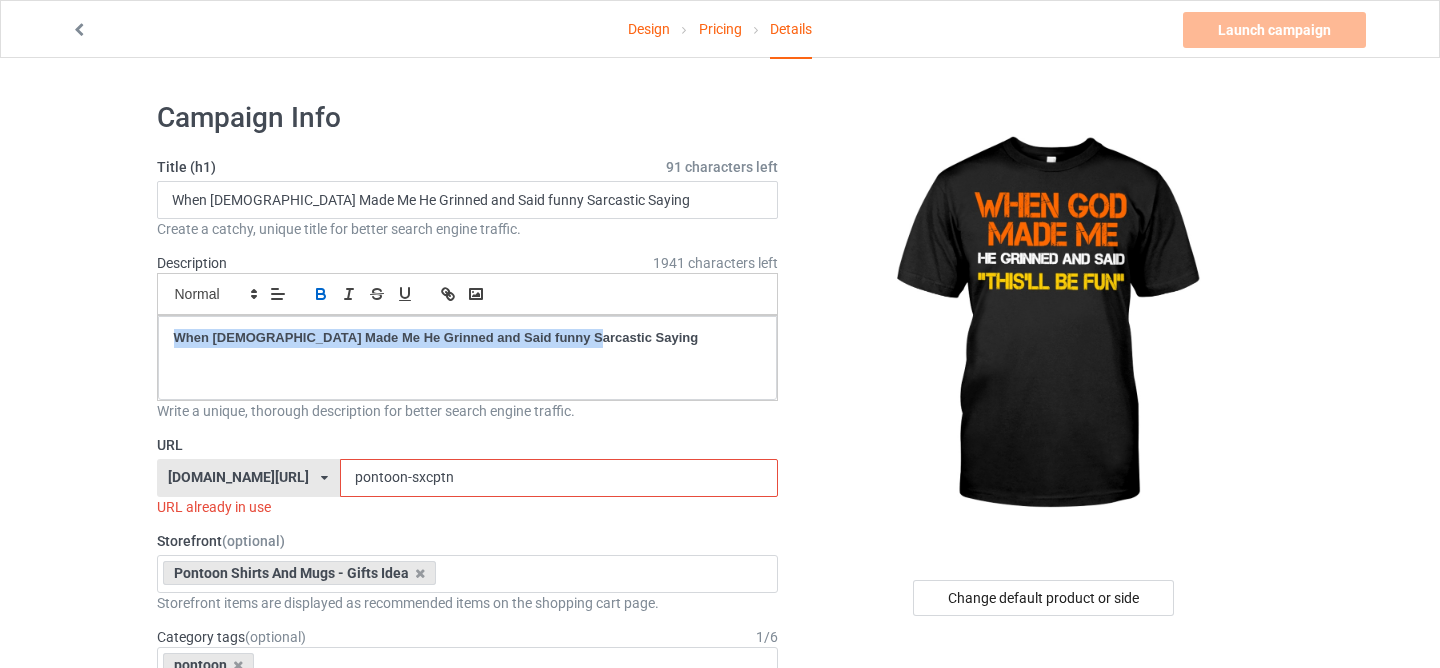 click on "pontoon-sxcptn" at bounding box center [559, 478] 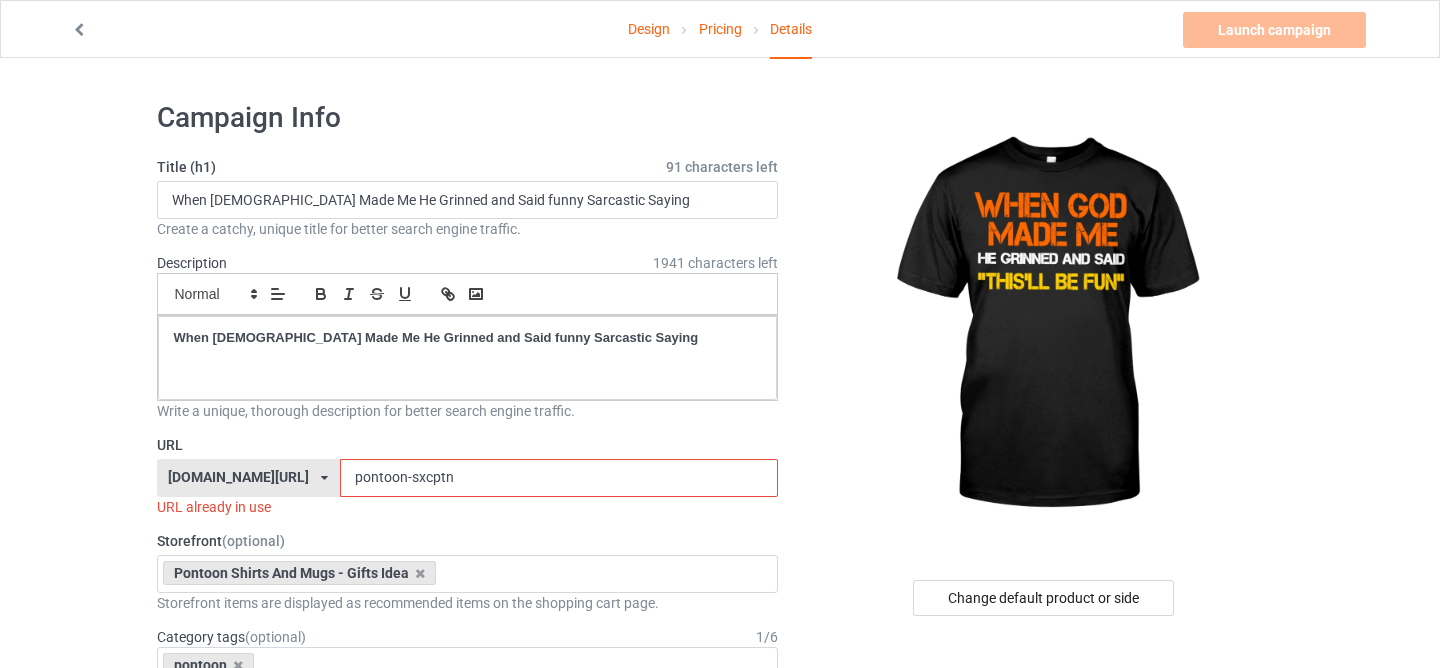 click on "pontoon-sxcptn" at bounding box center [559, 478] 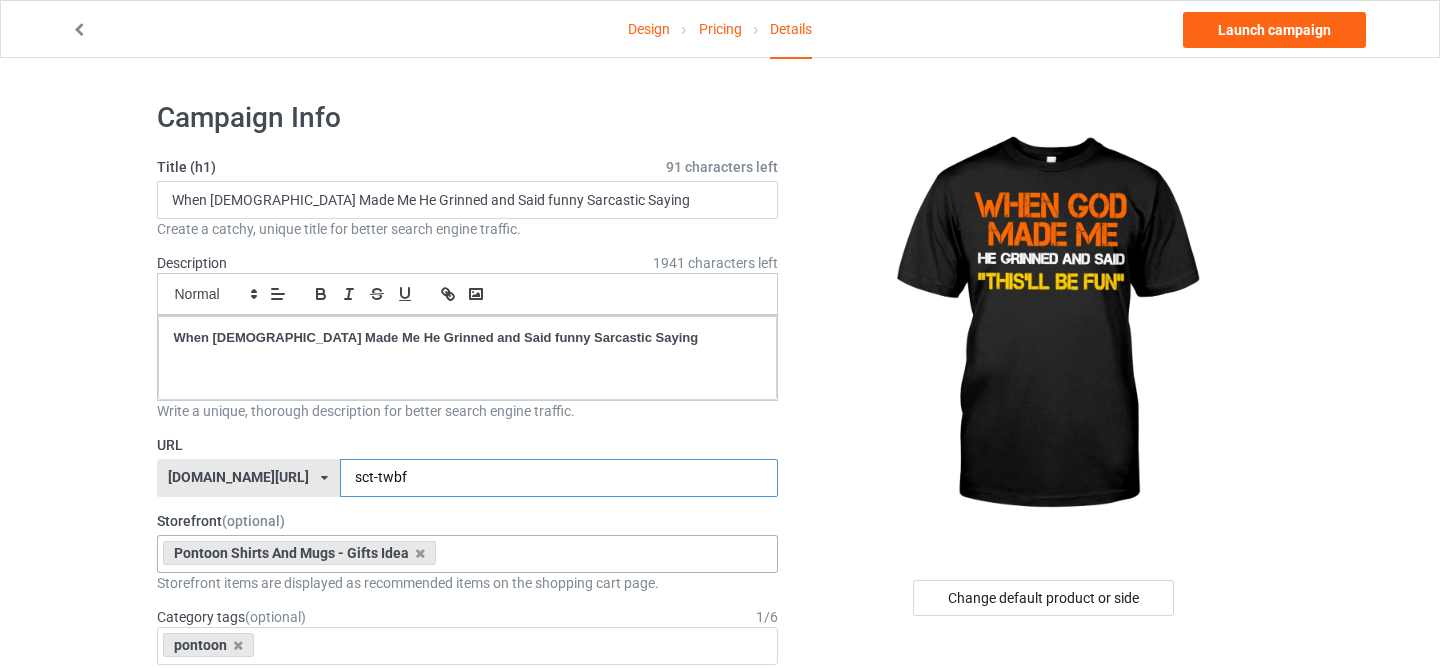 type on "sct-twbf" 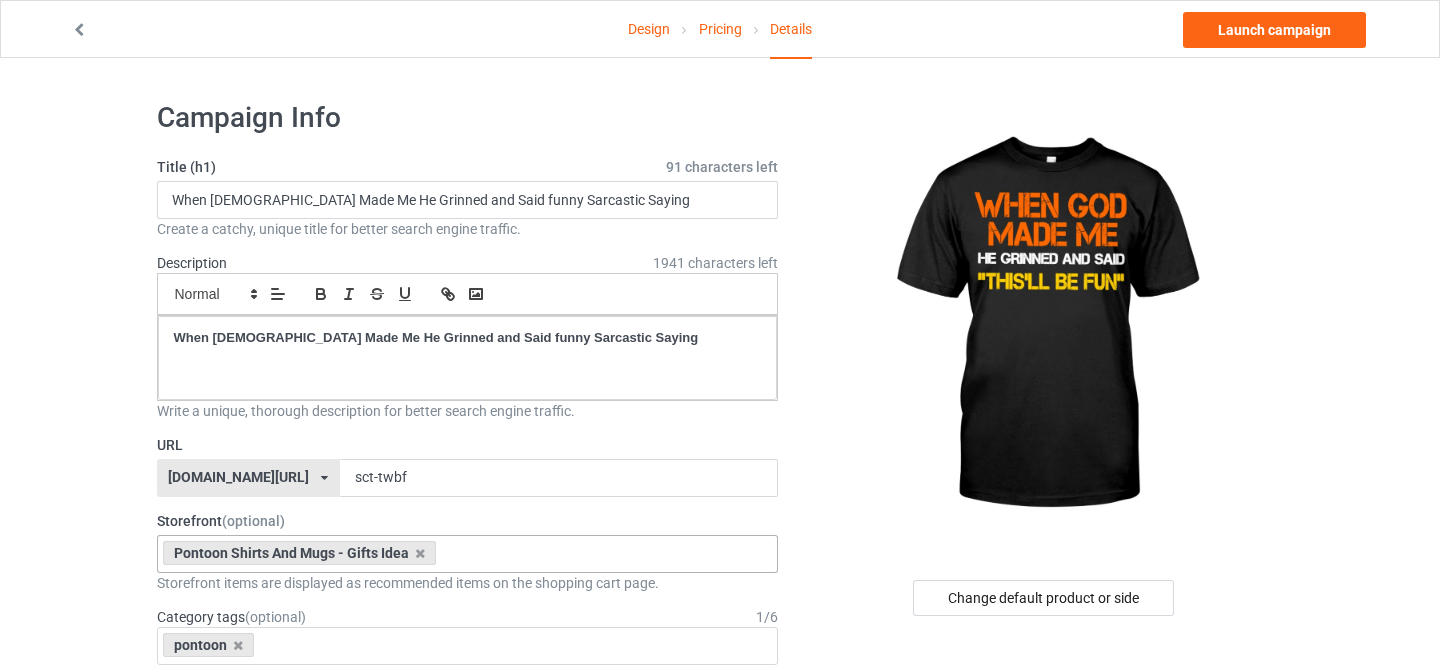 click on "Pontoon Shirts And Mugs - Gifts Idea" at bounding box center (300, 553) 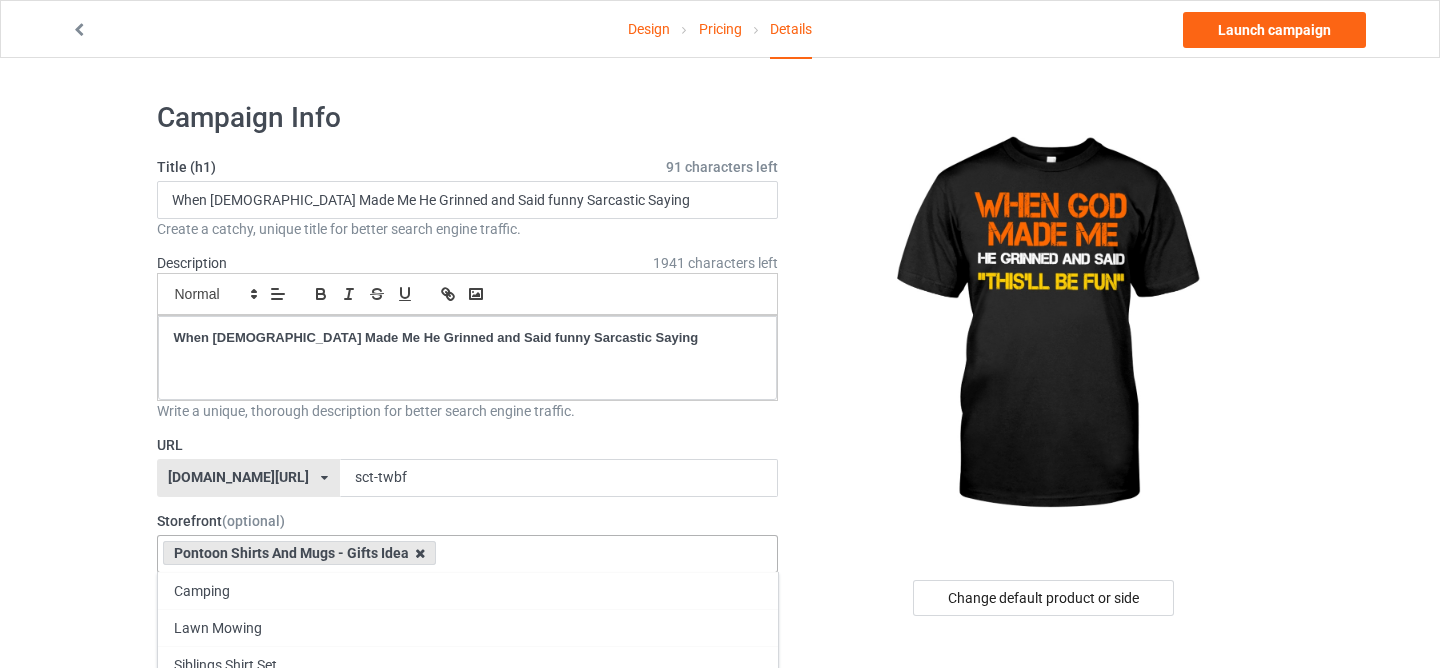 click at bounding box center [420, 553] 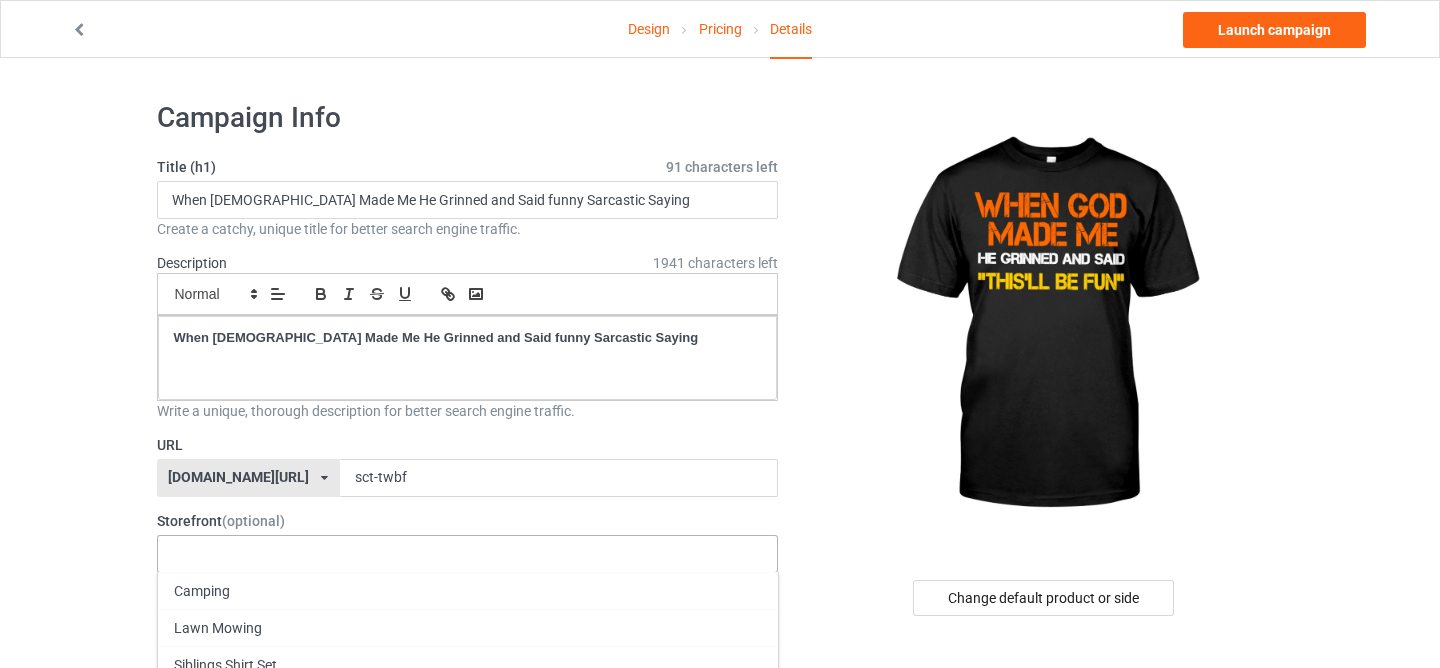 click on "Design Pricing Details Launch campaign Campaign Info Title (h1) 91   characters left When God Made Me He Grinned and Said funny Sarcastic Saying Create a catchy, unique title for better search engine traffic. Description 1941   characters left       Small Normal Large Big Huge                                                                                     When God Made Me He Grinned and Said funny Sarcastic Saying Write a unique, thorough description for better search engine traffic. URL [DOMAIN_NAME][URL] [DOMAIN_NAME][URL] [DOMAIN_NAME][URL] [DOMAIN_NAME][URL] [DOMAIN_NAME][URL] [DOMAIN_NAME][URL] [DOMAIN_NAME][URL] 680113b65f99e2002f5a477c 5fb505ab207a910e130998fe 680756f173a07400312b9210 61728a4fc394c000356691d9 5bef01f0d75e4970cbe0c898 587d0d41cee36fd012c64a69 sct-twbf Storefront (optional) Camping Lawn Mowing Siblings Shirt Set Christmas Matching Shirts For Your Family Family [DATE] Shirts Funny [DATE] Shirts Most Likely To - Xmas Matching Shirts The Elf Family - Matching Christmas Oufits Hunting Shirts 1 /" at bounding box center (720, 1685) 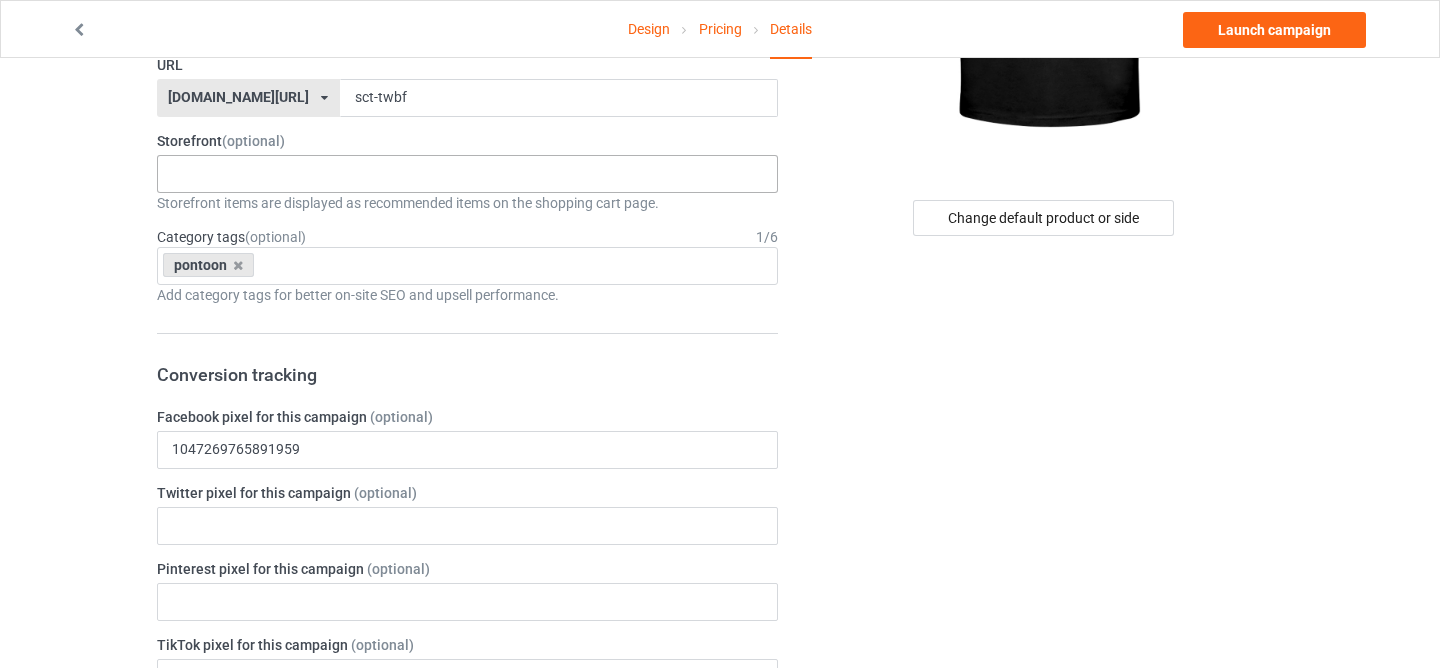scroll, scrollTop: 425, scrollLeft: 0, axis: vertical 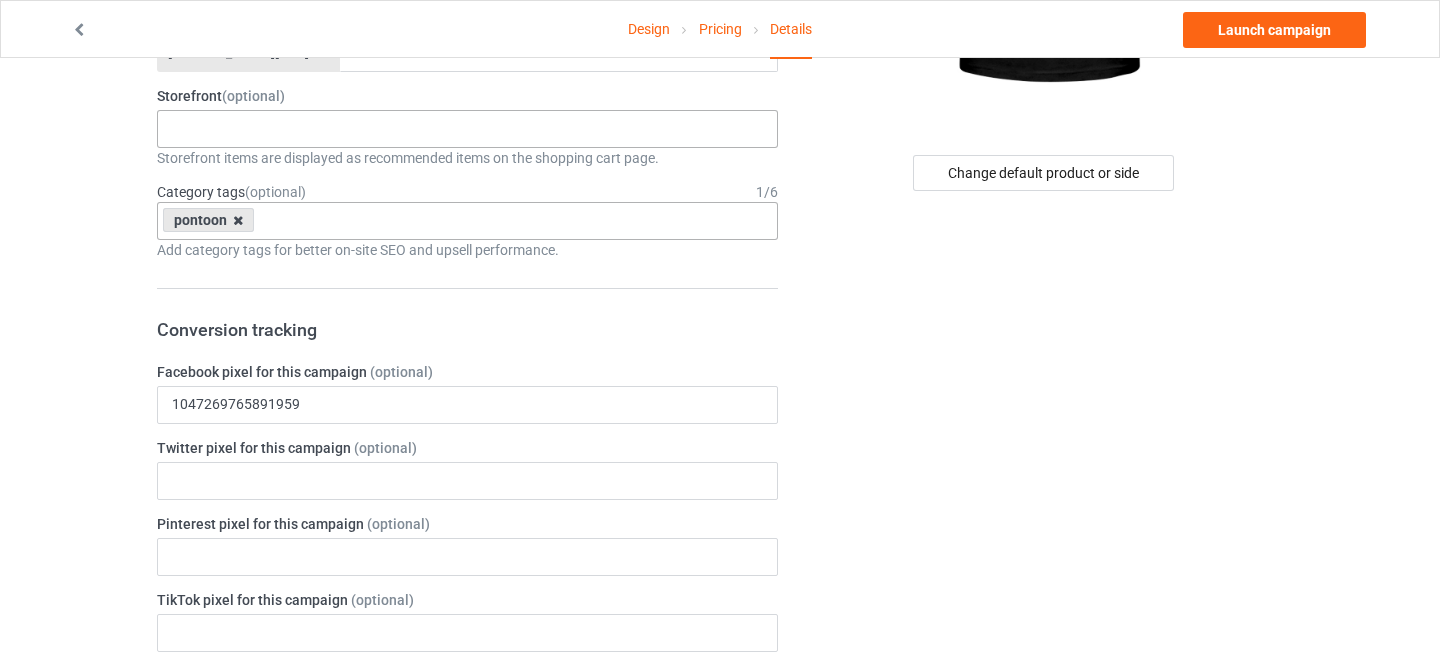 click at bounding box center (238, 220) 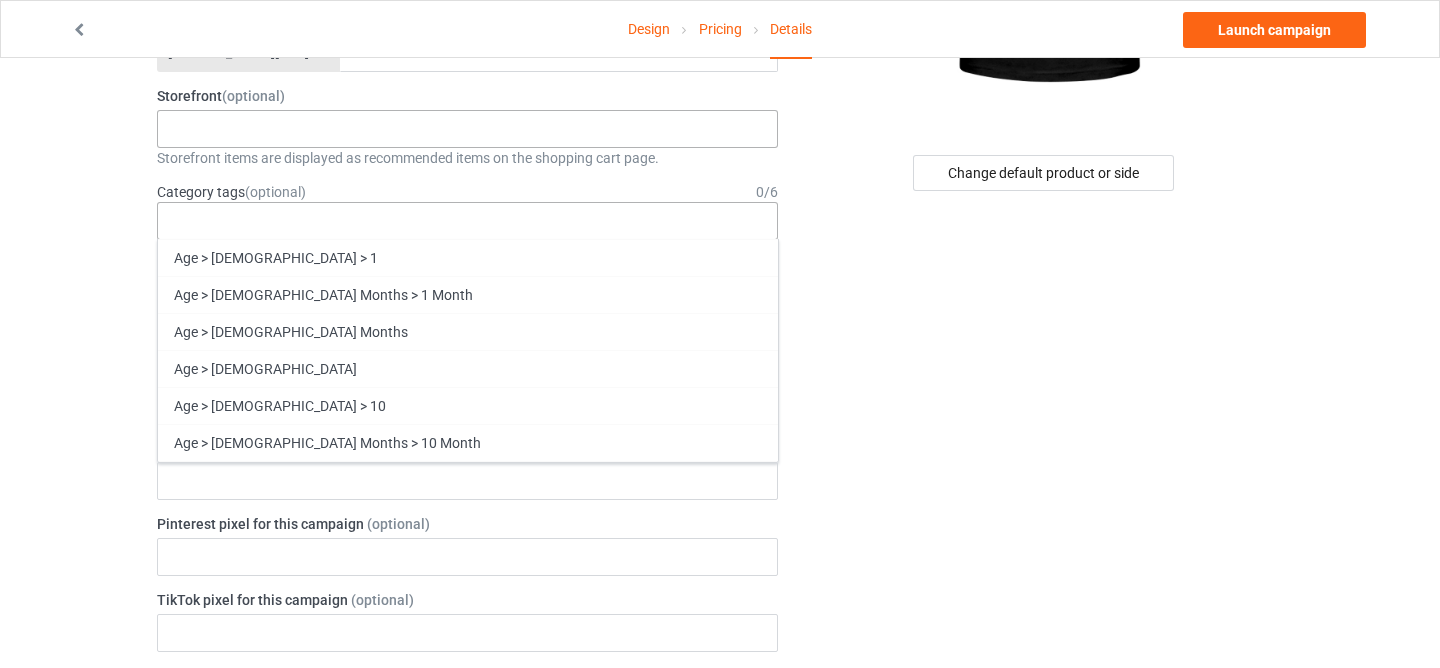 click on "Age > [DEMOGRAPHIC_DATA] > 1 Age > [DEMOGRAPHIC_DATA] Months > 1 Month Age > [DEMOGRAPHIC_DATA] Months Age > [DEMOGRAPHIC_DATA] Age > [DEMOGRAPHIC_DATA] > 10 Age > [DEMOGRAPHIC_DATA] Months > 10 Month Age > [DEMOGRAPHIC_DATA] > 100 Sports > Running > 10K Run Age > [DEMOGRAPHIC_DATA] > 11 Age > [DEMOGRAPHIC_DATA] Months > 11 Month Age > [DEMOGRAPHIC_DATA] > 12 Age > [DEMOGRAPHIC_DATA] Months > 12 Month Age > [DEMOGRAPHIC_DATA] > 13 Age > [DEMOGRAPHIC_DATA] > 14 Age > [DEMOGRAPHIC_DATA] > 15 Sports > Running > 15K Run Age > [DEMOGRAPHIC_DATA] > 16 Age > [DEMOGRAPHIC_DATA] > 17 Age > [DEMOGRAPHIC_DATA] > 18 Age > [DEMOGRAPHIC_DATA] > 19 Age > Decades > 1920s Age > Decades > 1930s Age > Decades > 1940s Age > Decades > 1950s Age > Decades > 1960s Age > Decades > 1970s Age > Decades > 1980s Age > Decades > 1990s Age > [DEMOGRAPHIC_DATA] > 2 Age > [DEMOGRAPHIC_DATA] Months > 2 Month Age > [DEMOGRAPHIC_DATA] > 20 Age > [DEMOGRAPHIC_DATA] Age > Decades > 2000s Age > Decades > 2010s Age > [DEMOGRAPHIC_DATA] > 21 Age > [DEMOGRAPHIC_DATA] > 22 Age > [DEMOGRAPHIC_DATA] > 23 Age > [DEMOGRAPHIC_DATA] > 24 Age > [DEMOGRAPHIC_DATA] > 25 Age > [DEMOGRAPHIC_DATA] > 26 Age > [DEMOGRAPHIC_DATA] > 27 Age > [DEMOGRAPHIC_DATA] > 28 Age > [DEMOGRAPHIC_DATA] > 29 Age > [DEMOGRAPHIC_DATA] > 3 Age > [DEMOGRAPHIC_DATA] Months > 3 Month Sports > Basketball > 3-Pointer Age > [DEMOGRAPHIC_DATA] > 30 Age > [DEMOGRAPHIC_DATA] > 31 Age > [DEMOGRAPHIC_DATA] > 32 Age > [DEMOGRAPHIC_DATA] > 33 Age > [DEMOGRAPHIC_DATA] > 34 Age > [DEMOGRAPHIC_DATA] > 35 Age Jobs 1" at bounding box center (468, 221) 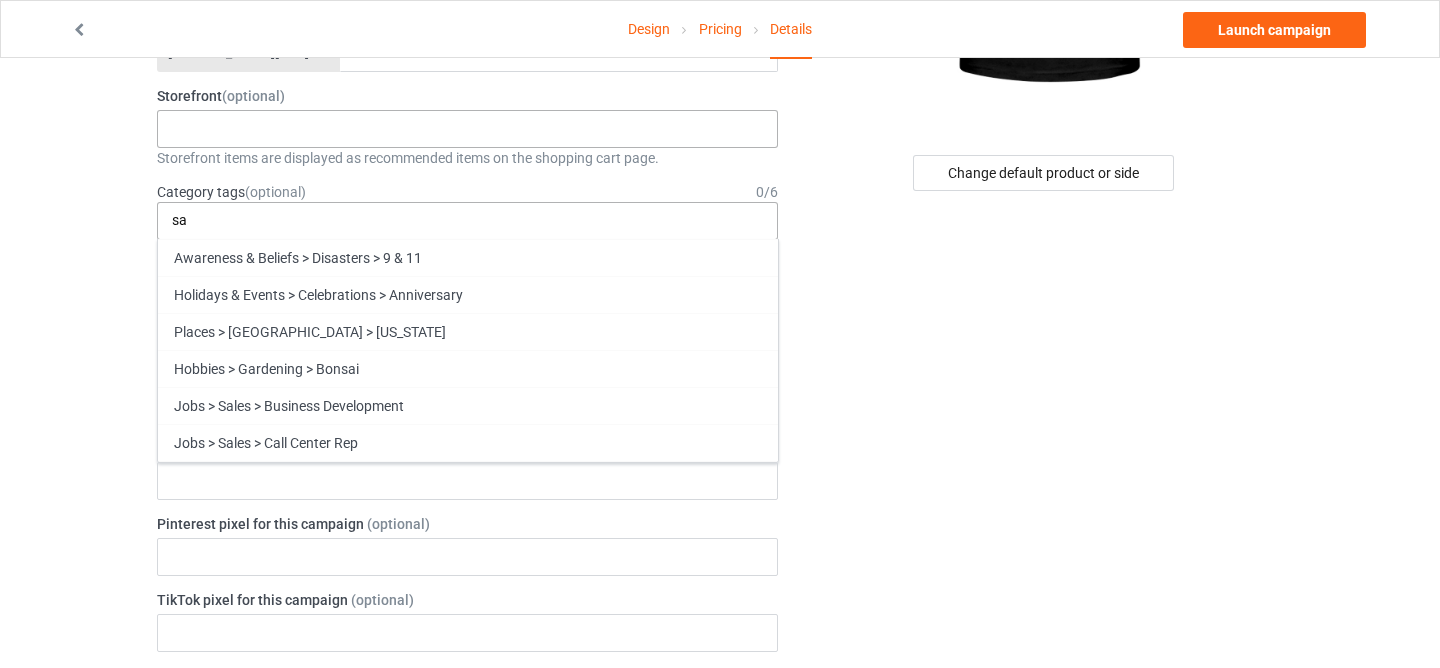 type on "s" 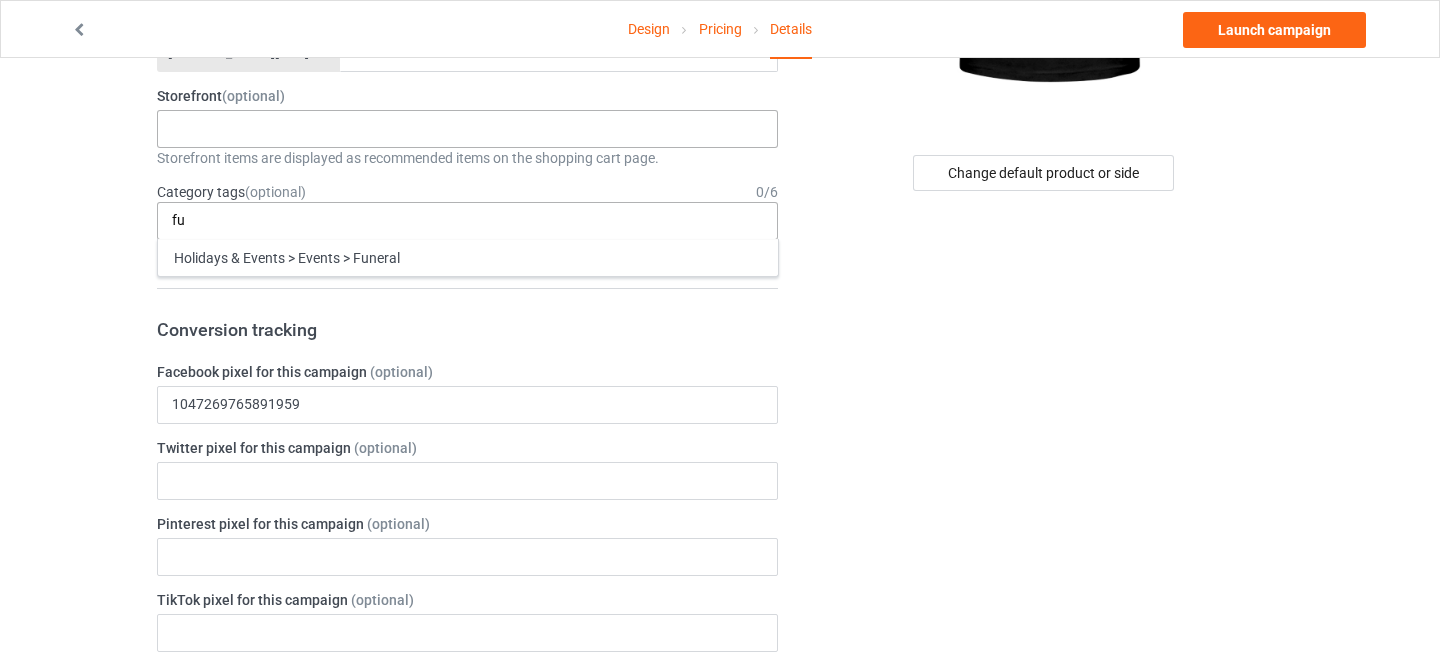 type on "f" 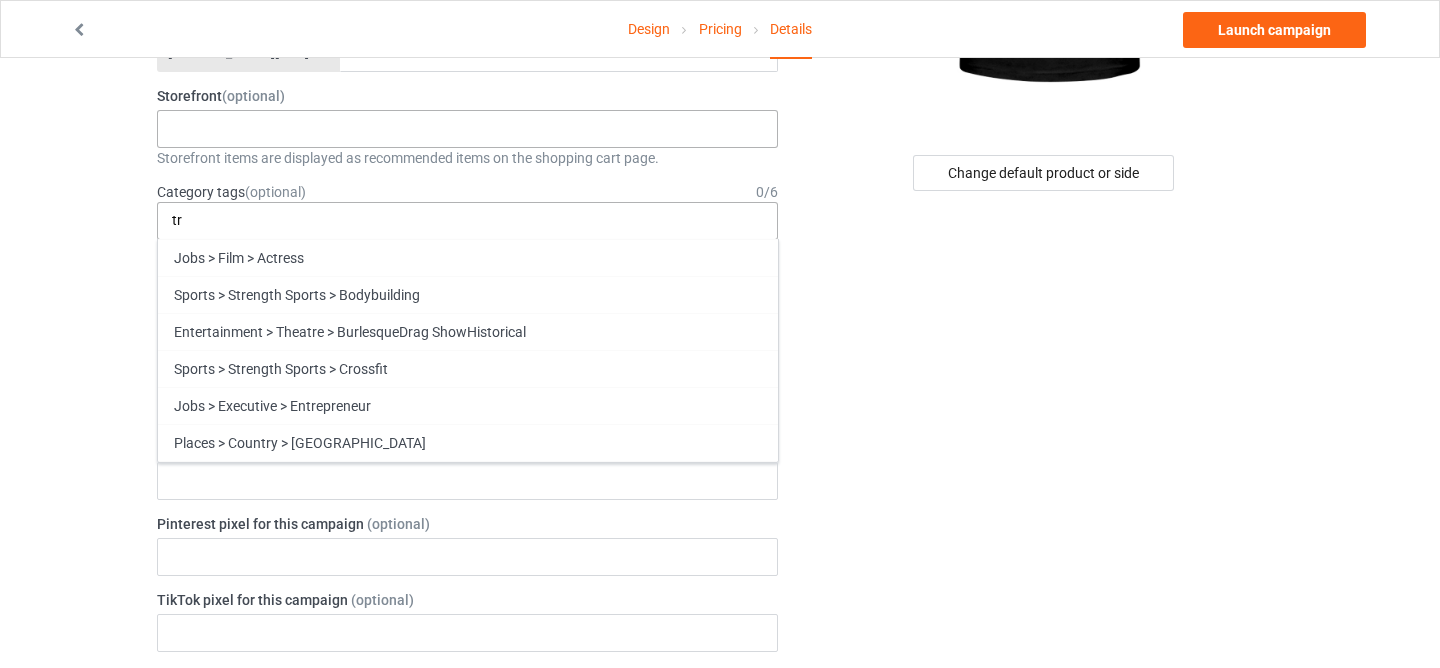 type on "t" 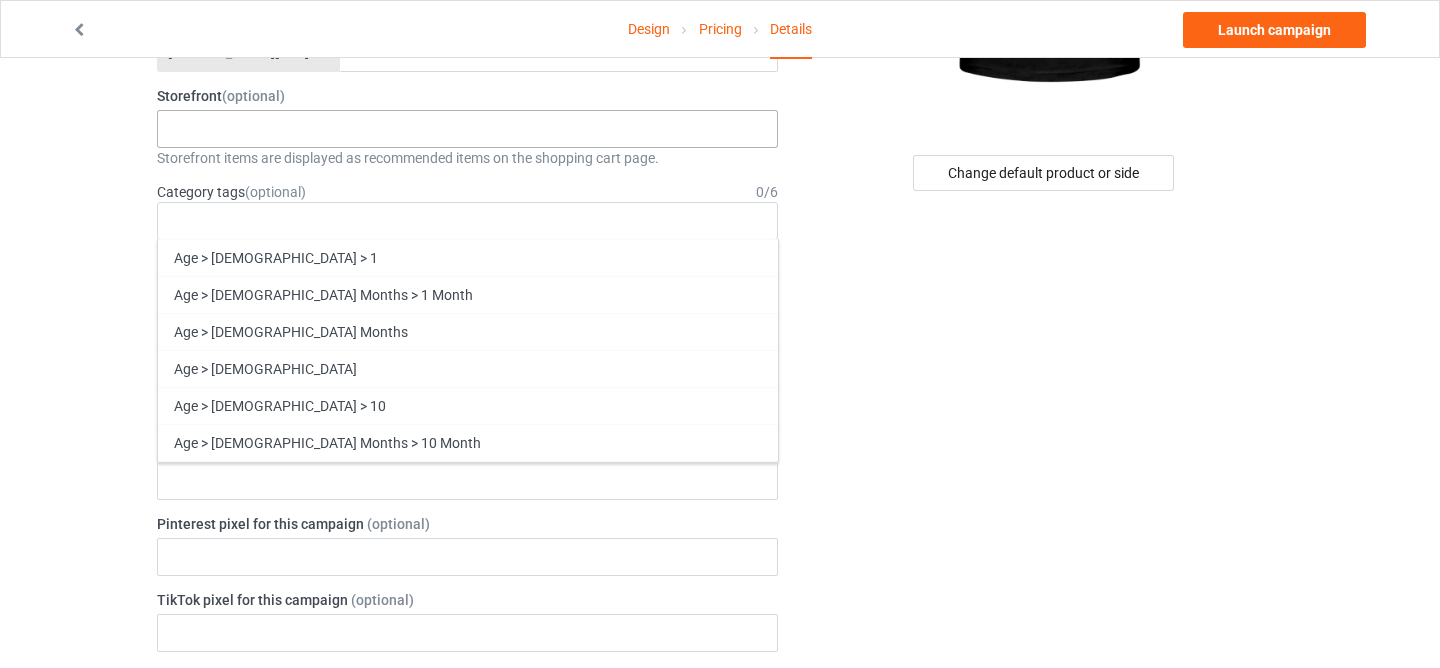 click on "Design Pricing Details Launch campaign Campaign Info Title (h1) 91   characters left When God Made Me He Grinned and Said funny Sarcastic Saying Create a catchy, unique title for better search engine traffic. Description 1941   characters left       Small Normal Large Big Huge                                                                                     When God Made Me He Grinned and Said funny Sarcastic Saying Write a unique, thorough description for better search engine traffic. URL [DOMAIN_NAME][URL] [DOMAIN_NAME][URL] [DOMAIN_NAME][URL] [DOMAIN_NAME][URL] [DOMAIN_NAME][URL] [DOMAIN_NAME][URL] [DOMAIN_NAME][URL] 680113b65f99e2002f5a477c 5fb505ab207a910e130998fe 680756f173a07400312b9210 61728a4fc394c000356691d9 5bef01f0d75e4970cbe0c898 587d0d41cee36fd012c64a69 sct-twbf Storefront (optional) Camping Lawn Mowing Siblings Shirt Set Christmas Matching Shirts For Your Family Family [DATE] Shirts Funny [DATE] Shirts Most Likely To - Xmas Matching Shirts The Elf Family - Matching Christmas Oufits Hunting Shirts 0 /" at bounding box center (720, 1260) 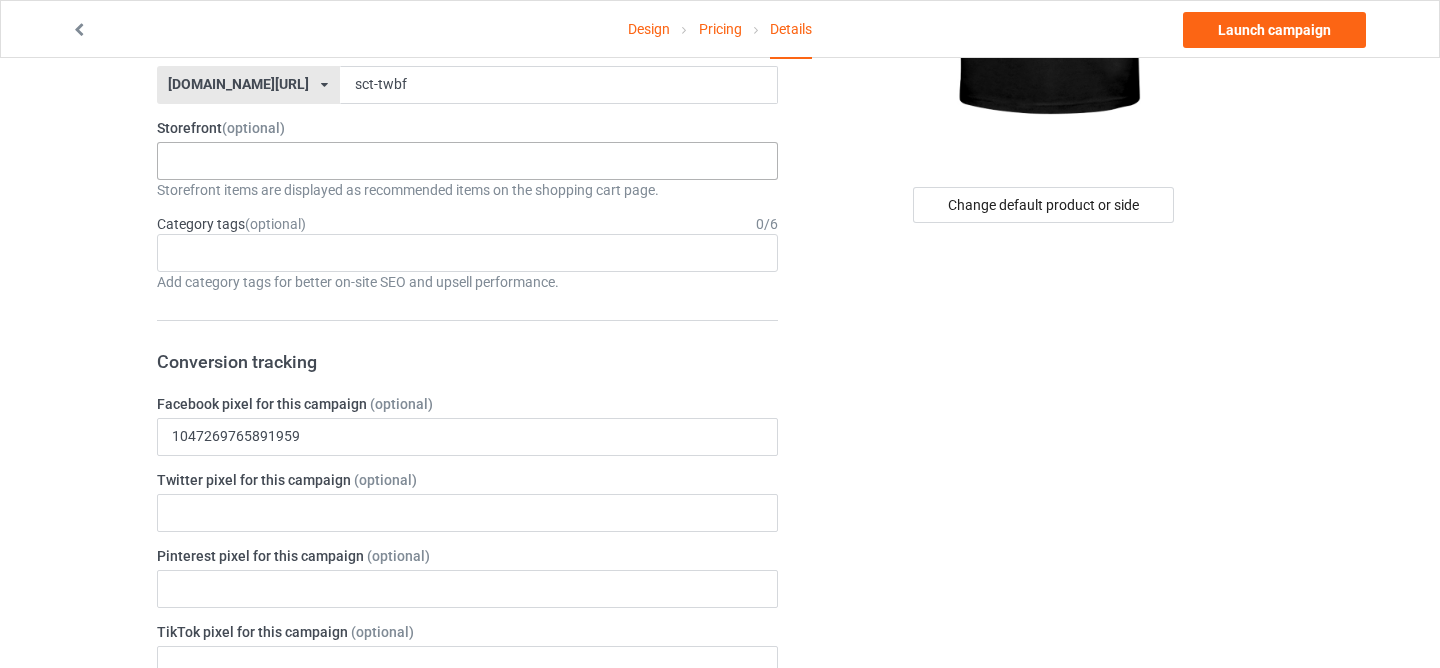 scroll, scrollTop: 389, scrollLeft: 0, axis: vertical 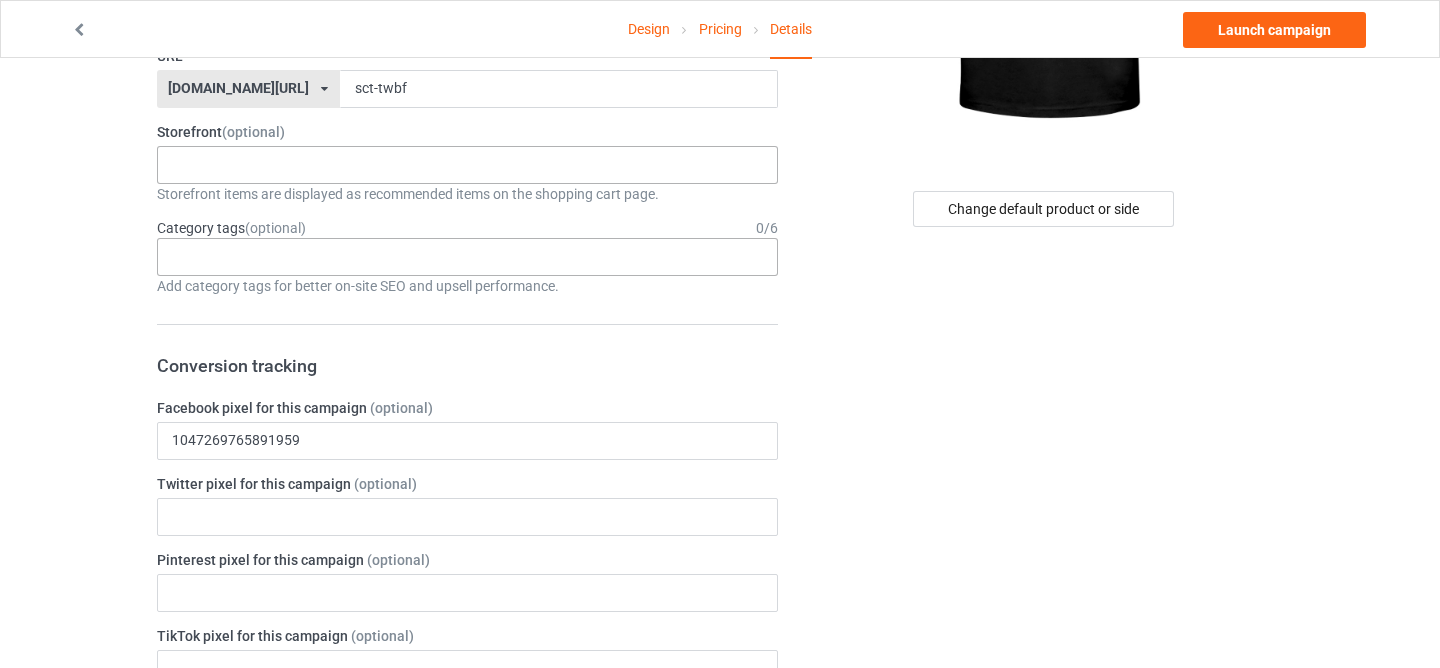 click at bounding box center [184, 248] 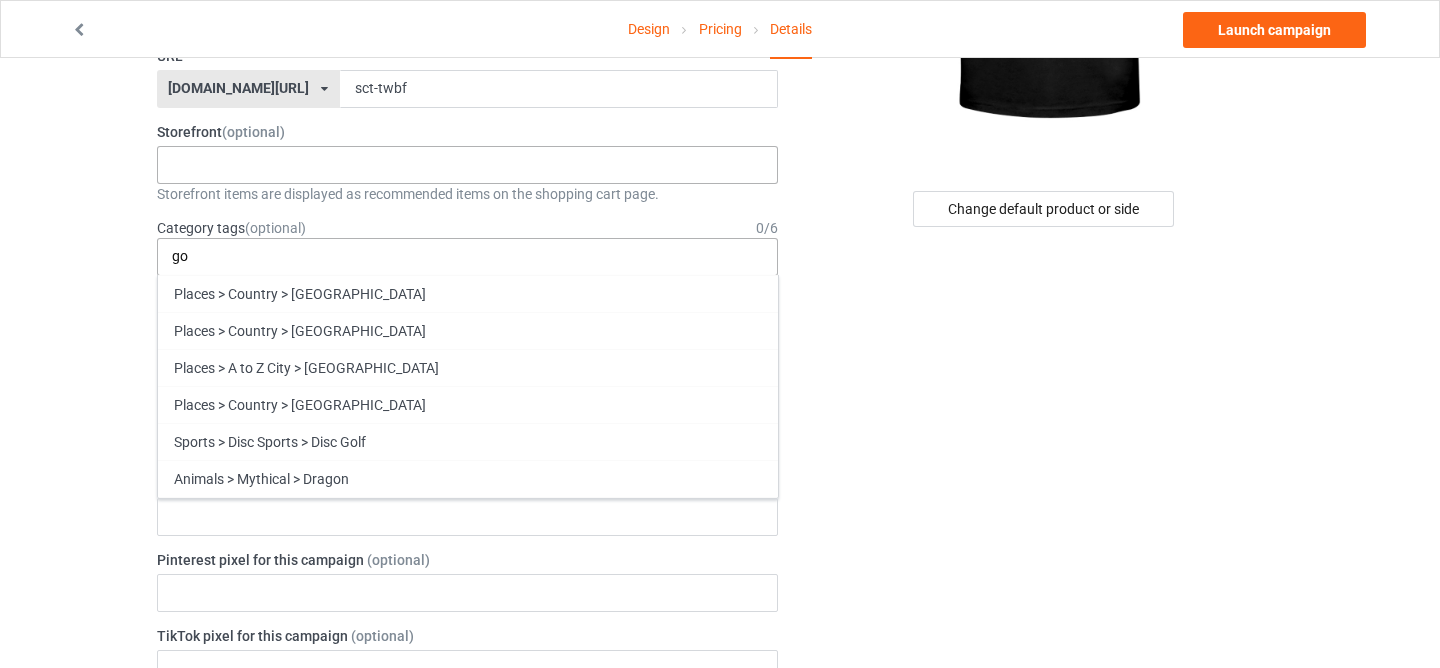 type on "g" 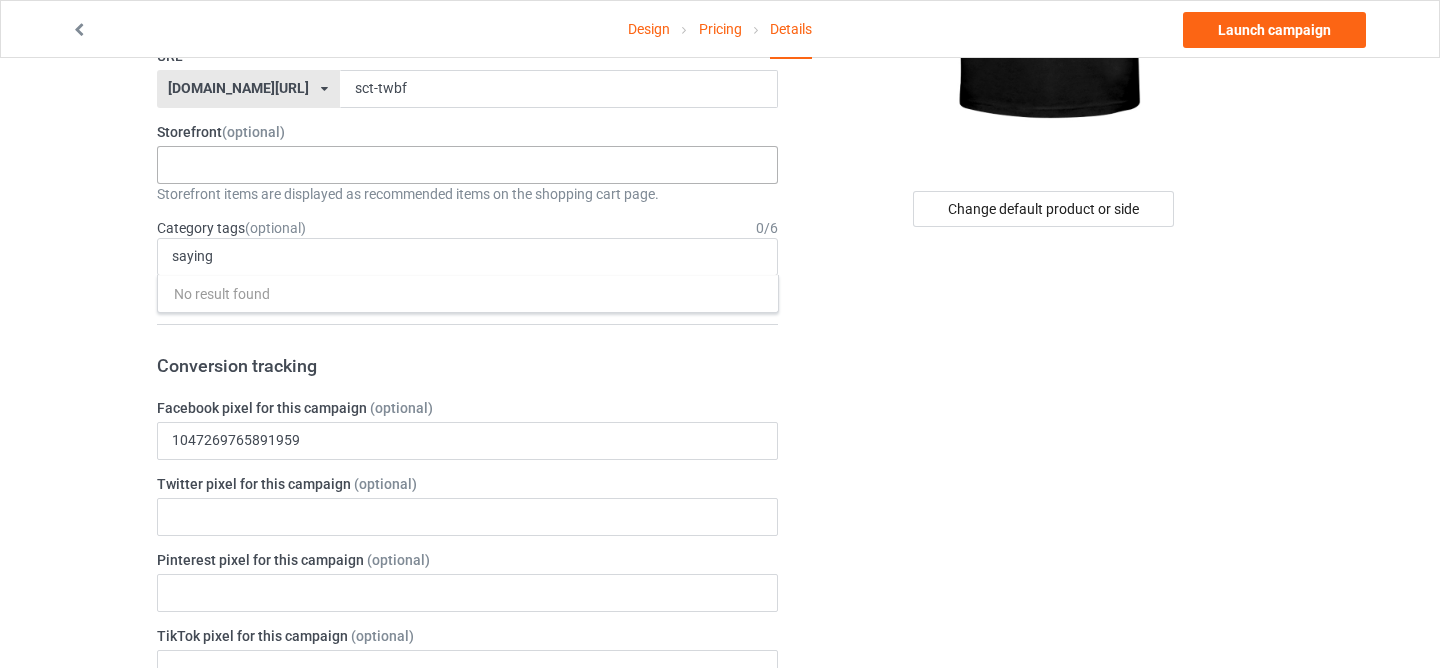 click on "Design Pricing Details Launch campaign Campaign Info Title (h1) 91   characters left When God Made Me He Grinned and Said funny Sarcastic Saying Create a catchy, unique title for better search engine traffic. Description 1941   characters left       Small Normal Large Big Huge                                                                                     When God Made Me He Grinned and Said funny Sarcastic Saying Write a unique, thorough description for better search engine traffic. URL [DOMAIN_NAME][URL] [DOMAIN_NAME][URL] [DOMAIN_NAME][URL] [DOMAIN_NAME][URL] [DOMAIN_NAME][URL] [DOMAIN_NAME][URL] [DOMAIN_NAME][URL] 680113b65f99e2002f5a477c 5fb505ab207a910e130998fe 680756f173a07400312b9210 61728a4fc394c000356691d9 5bef01f0d75e4970cbe0c898 587d0d41cee36fd012c64a69 sct-twbf Storefront (optional) Camping Lawn Mowing Siblings Shirt Set Christmas Matching Shirts For Your Family Family [DATE] Shirts Funny [DATE] Shirts Most Likely To - Xmas Matching Shirts The Elf Family - Matching Christmas Oufits Hunting Shirts 0 /" at bounding box center [720, 1296] 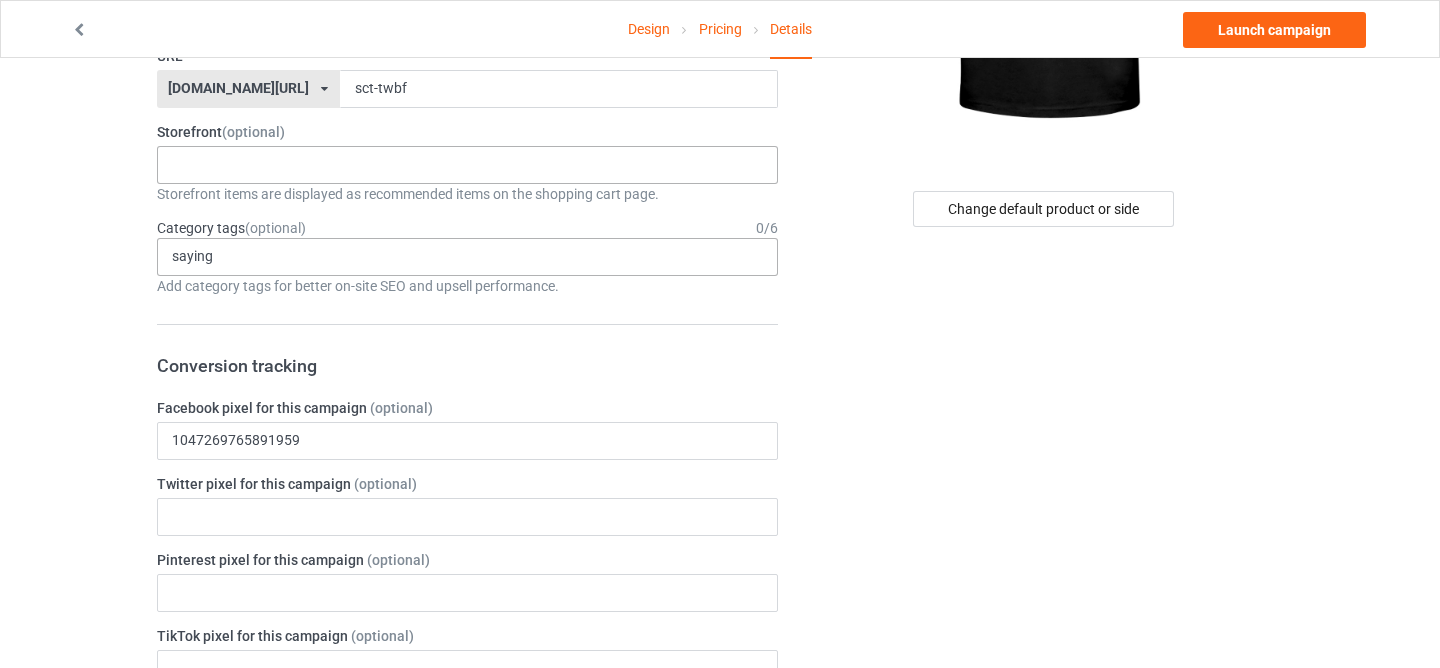 click on "saying No result found 1 1 Month 1-12 Months 1-19 10 10 Month 100 10K Run 11 11 Month 12 12 Month 13 14 15 15K Run 16 17 18 19 1920s 1930s 1940s 1950s 1960s 1970s 1980s 1990s 2 2 Month 20 20-39 2000s 2010s 21 22 23 24 25 26 27 28 29 3 3 Month 3-Pointer 30 31 32 33 34 35 36 37 38 39 4 4 Month 40 40-59 41 42 43 44 45 46 47 48 49 5 5 Month 50 51 52 53 54 55 56 57 58 59 5K Run 6 6 Month 60 60-79 61 62 63 64 65 66 67 68 69 7 7 Month 70 71 72 73 74 75 76 77 78 79 8 8 Month 80 80-100 81 82 83 84 85 86 87 88 89 9 9 & 11 9 Month 90 91 92 93 94 95 96 97 98 99 A to Z City ADD [MEDICAL_DATA] AIDS ALS ATV Racing Aardvarks Accordion Accountant Accounting Accounting & Finance Acrobatic Gymnastics Acrobatics Action & Adventure Action Figures Activism Actor Actress Adrenal Adventure Game Advertising Aerobic Gymnastics Aerospace Engineer [GEOGRAPHIC_DATA] [GEOGRAPHIC_DATA] [DEMOGRAPHIC_DATA] Afro Age Age Groups Agricultural Engineer Air Force Air Racing Air Sports Aircraft Airline Airplane [US_STATE] [US_STATE] [GEOGRAPHIC_DATA] [GEOGRAPHIC_DATA] [GEOGRAPHIC_DATA] Alcohol [GEOGRAPHIC_DATA]" at bounding box center [468, 257] 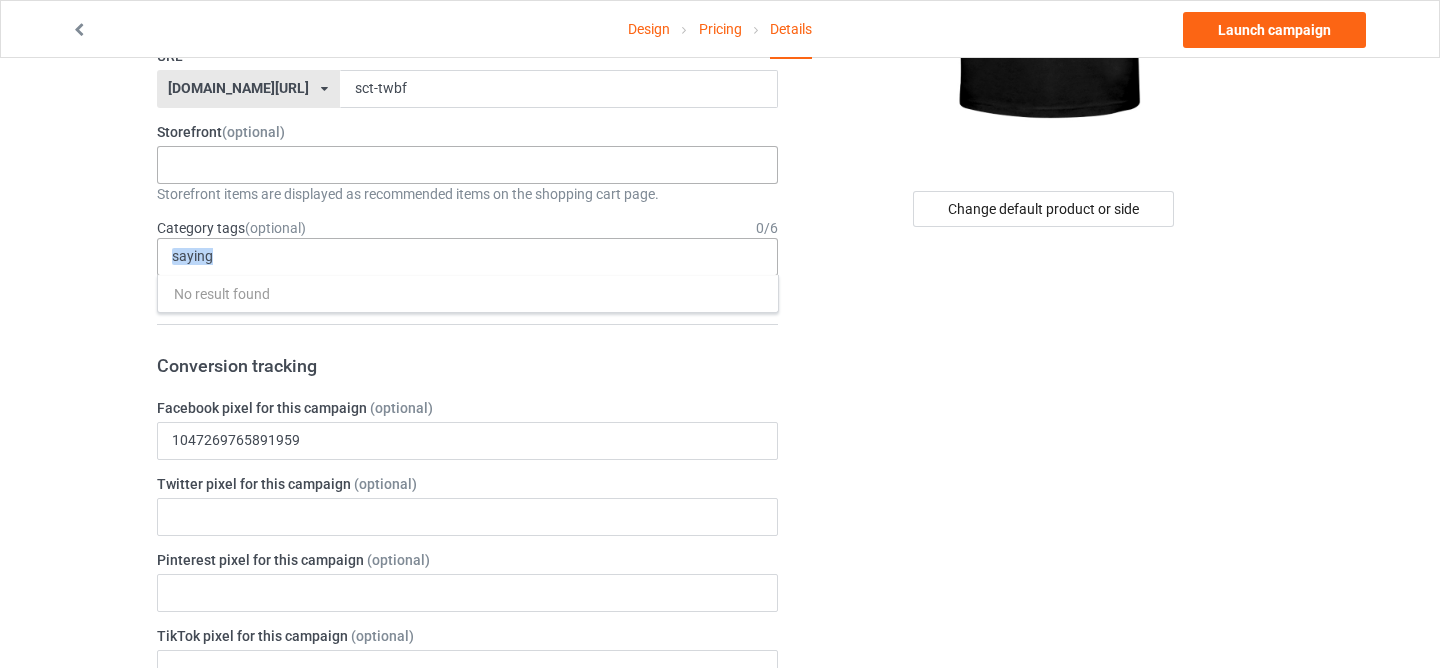 click on "saying No result found 1 1 Month 1-12 Months 1-19 10 10 Month 100 10K Run 11 11 Month 12 12 Month 13 14 15 15K Run 16 17 18 19 1920s 1930s 1940s 1950s 1960s 1970s 1980s 1990s 2 2 Month 20 20-39 2000s 2010s 21 22 23 24 25 26 27 28 29 3 3 Month 3-Pointer 30 31 32 33 34 35 36 37 38 39 4 4 Month 40 40-59 41 42 43 44 45 46 47 48 49 5 5 Month 50 51 52 53 54 55 56 57 58 59 5K Run 6 6 Month 60 60-79 61 62 63 64 65 66 67 68 69 7 7 Month 70 71 72 73 74 75 76 77 78 79 8 8 Month 80 80-100 81 82 83 84 85 86 87 88 89 9 9 & 11 9 Month 90 91 92 93 94 95 96 97 98 99 A to Z City ADD [MEDICAL_DATA] AIDS ALS ATV Racing Aardvarks Accordion Accountant Accounting Accounting & Finance Acrobatic Gymnastics Acrobatics Action & Adventure Action Figures Activism Actor Actress Adrenal Adventure Game Advertising Aerobic Gymnastics Aerospace Engineer [GEOGRAPHIC_DATA] [GEOGRAPHIC_DATA] [DEMOGRAPHIC_DATA] Afro Age Age Groups Agricultural Engineer Air Force Air Racing Air Sports Aircraft Airline Airplane [US_STATE] [US_STATE] [GEOGRAPHIC_DATA] [GEOGRAPHIC_DATA] [GEOGRAPHIC_DATA] Alcohol [GEOGRAPHIC_DATA]" at bounding box center (468, 257) 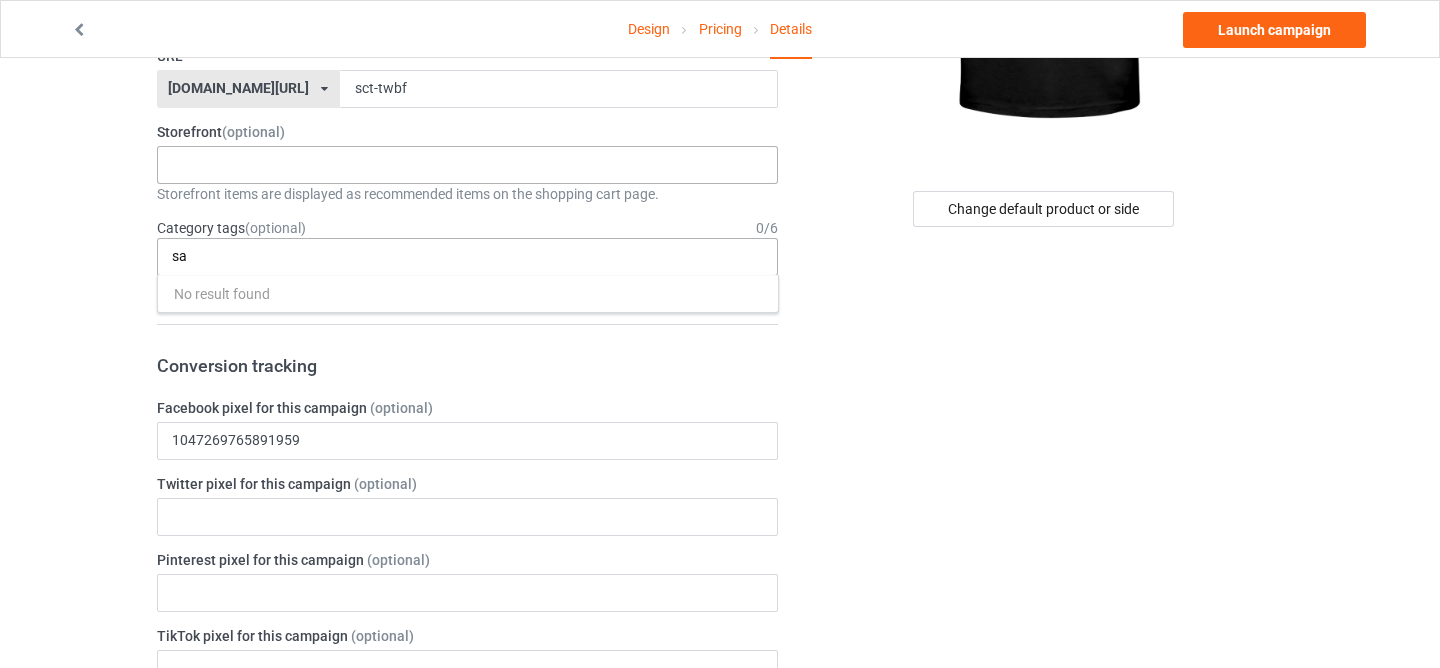 type on "s" 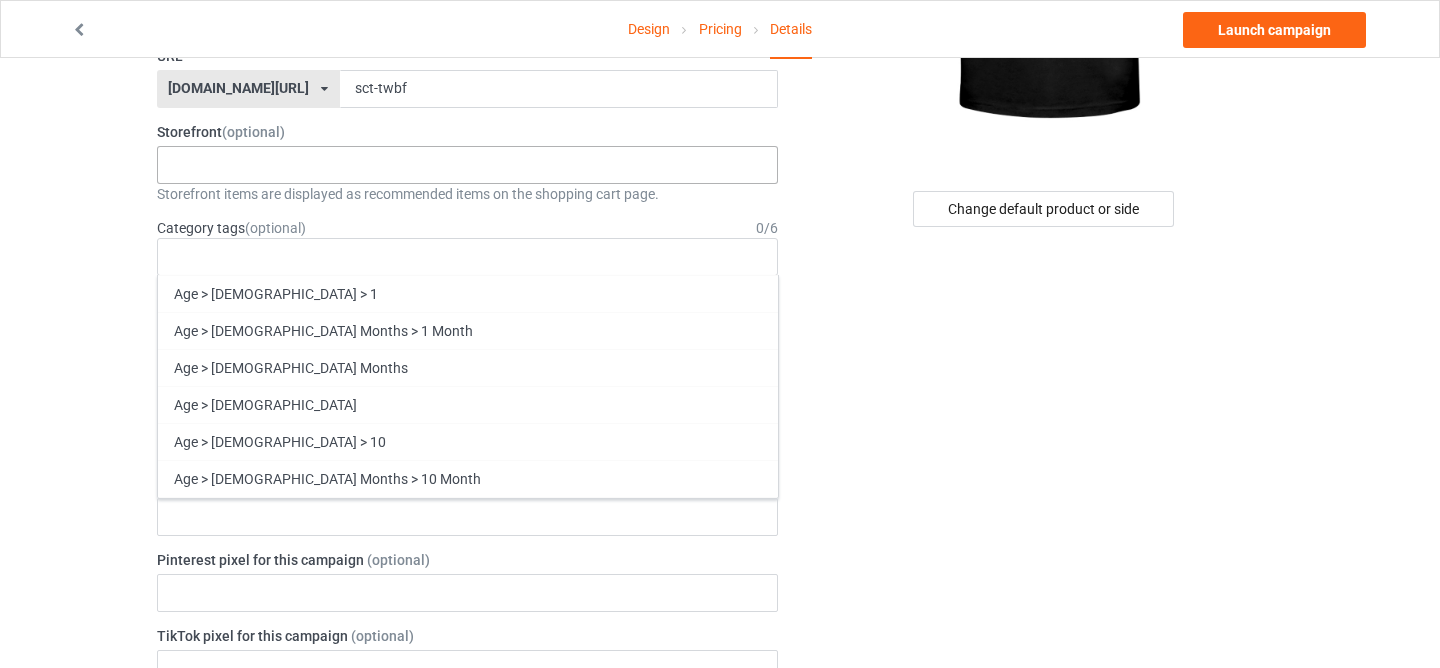 type 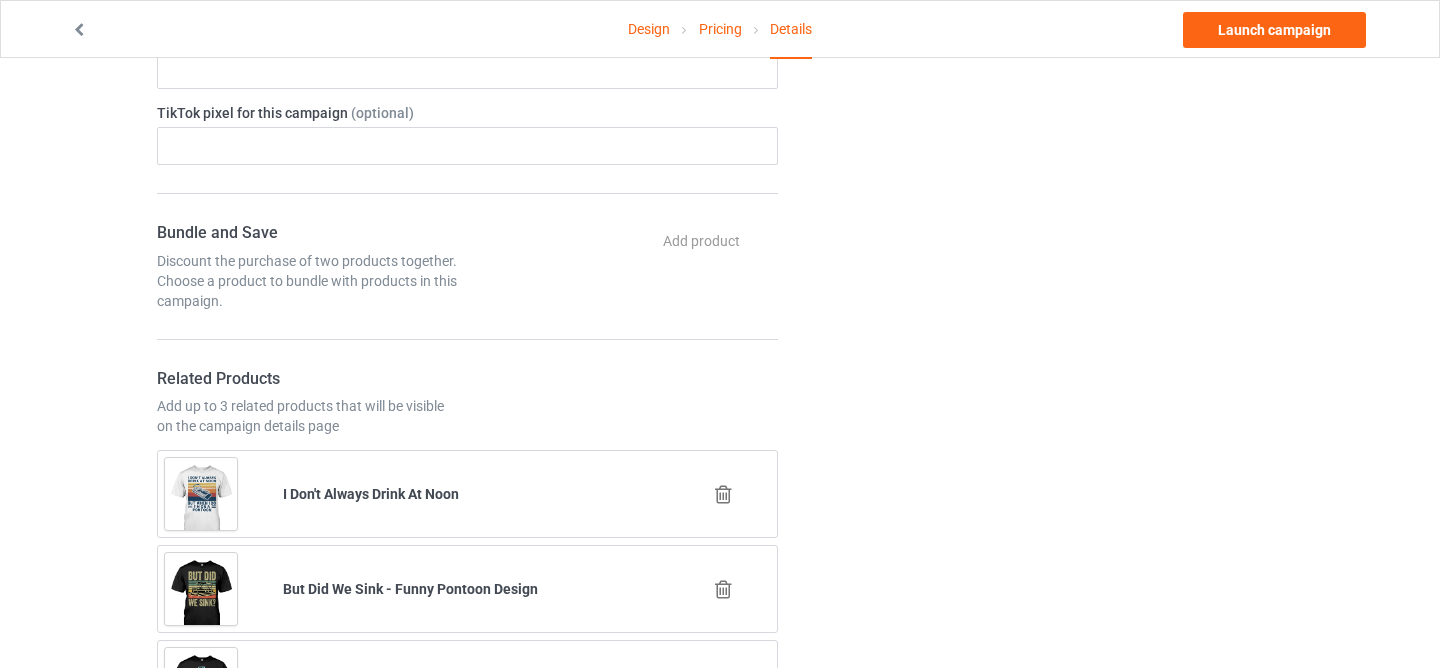scroll, scrollTop: 1096, scrollLeft: 0, axis: vertical 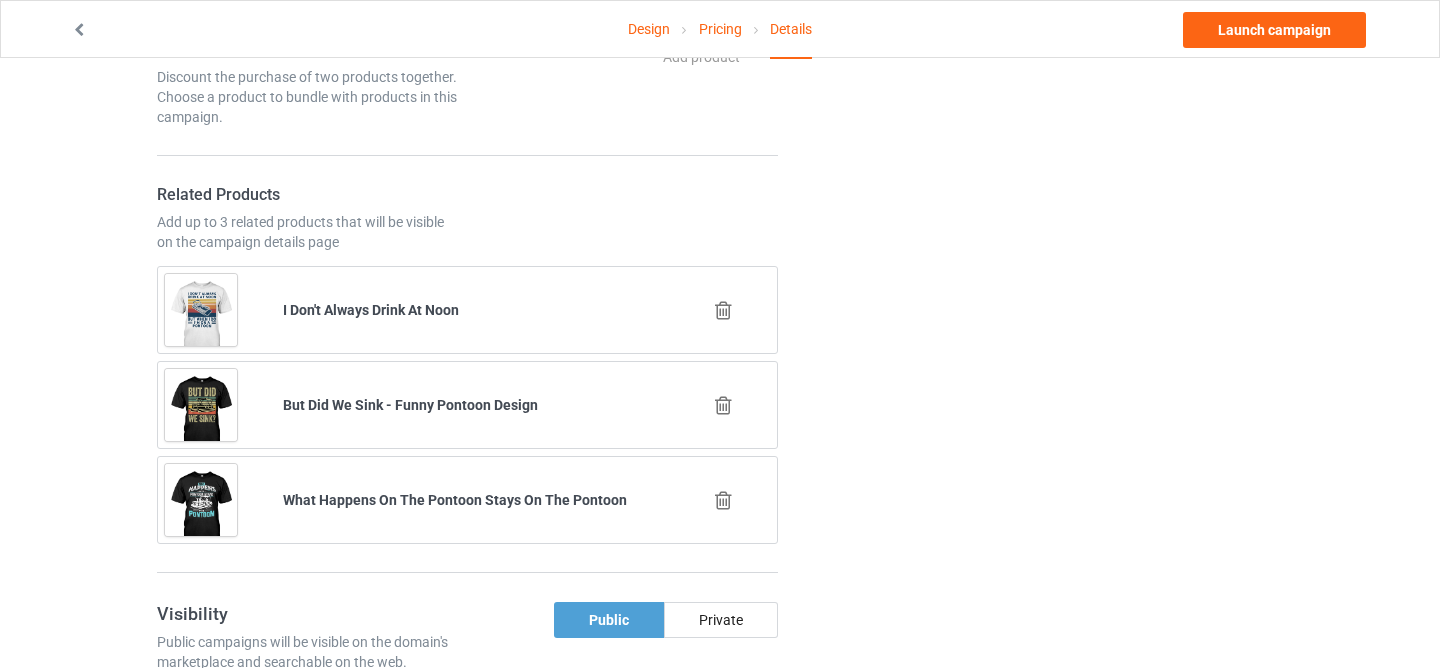 click at bounding box center [723, 310] 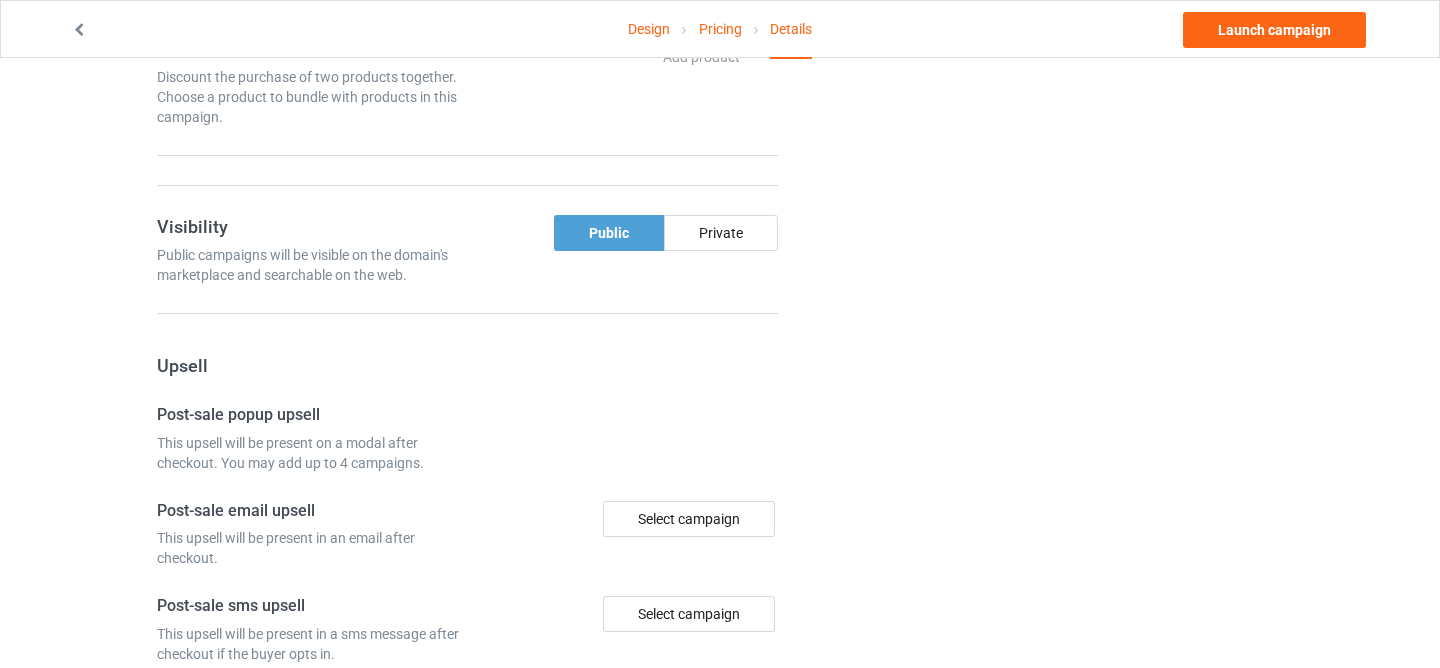 scroll, scrollTop: 1126, scrollLeft: 0, axis: vertical 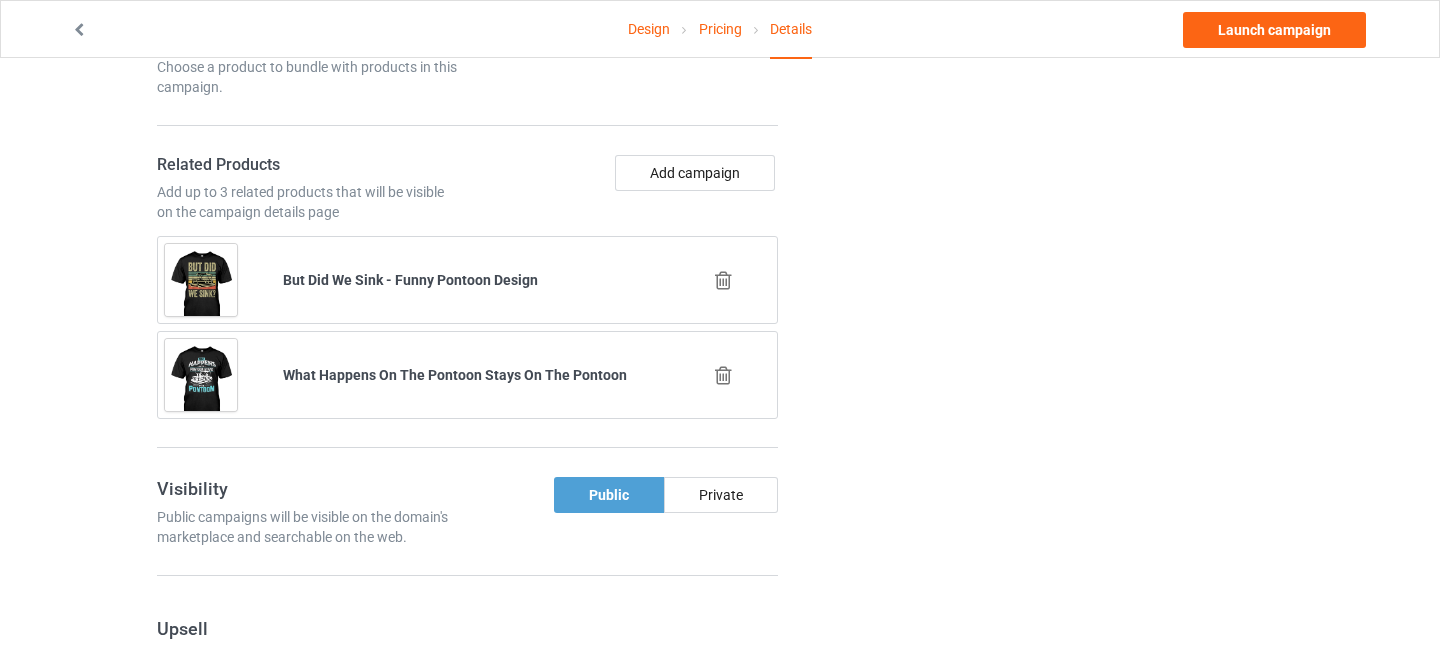 click at bounding box center (723, 280) 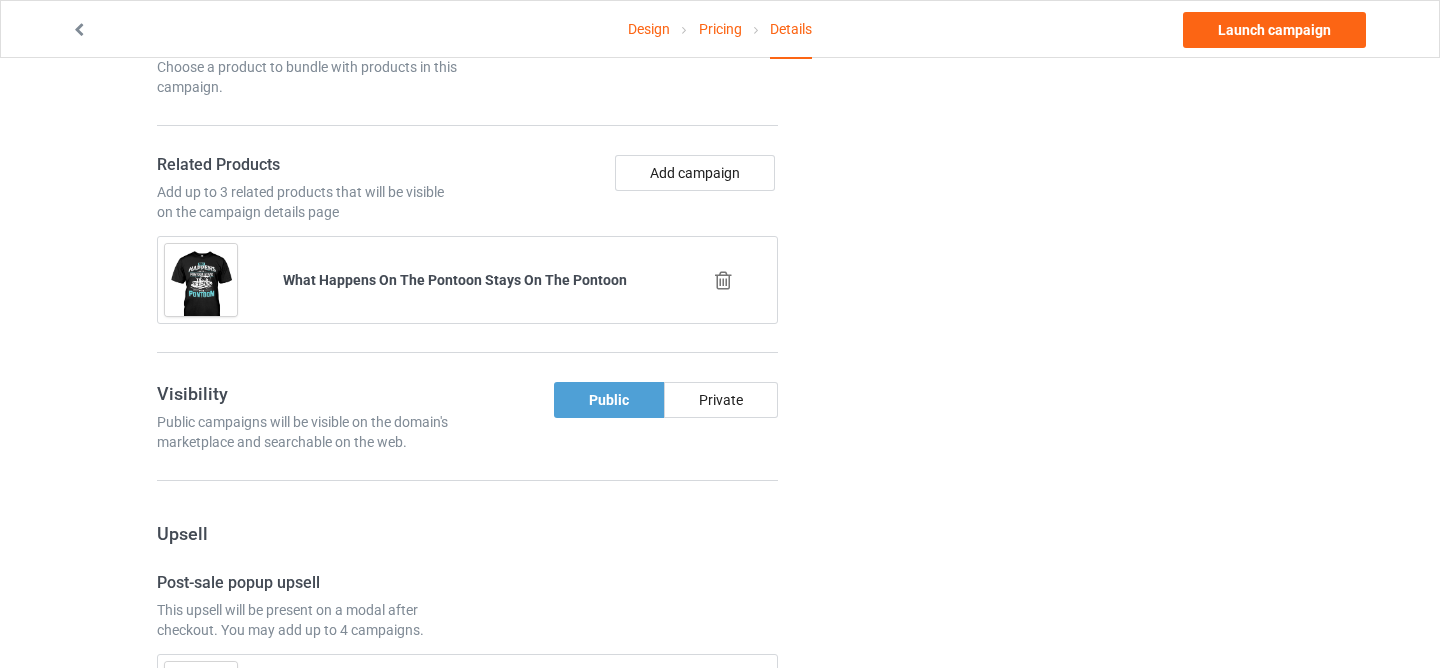 click at bounding box center (723, 280) 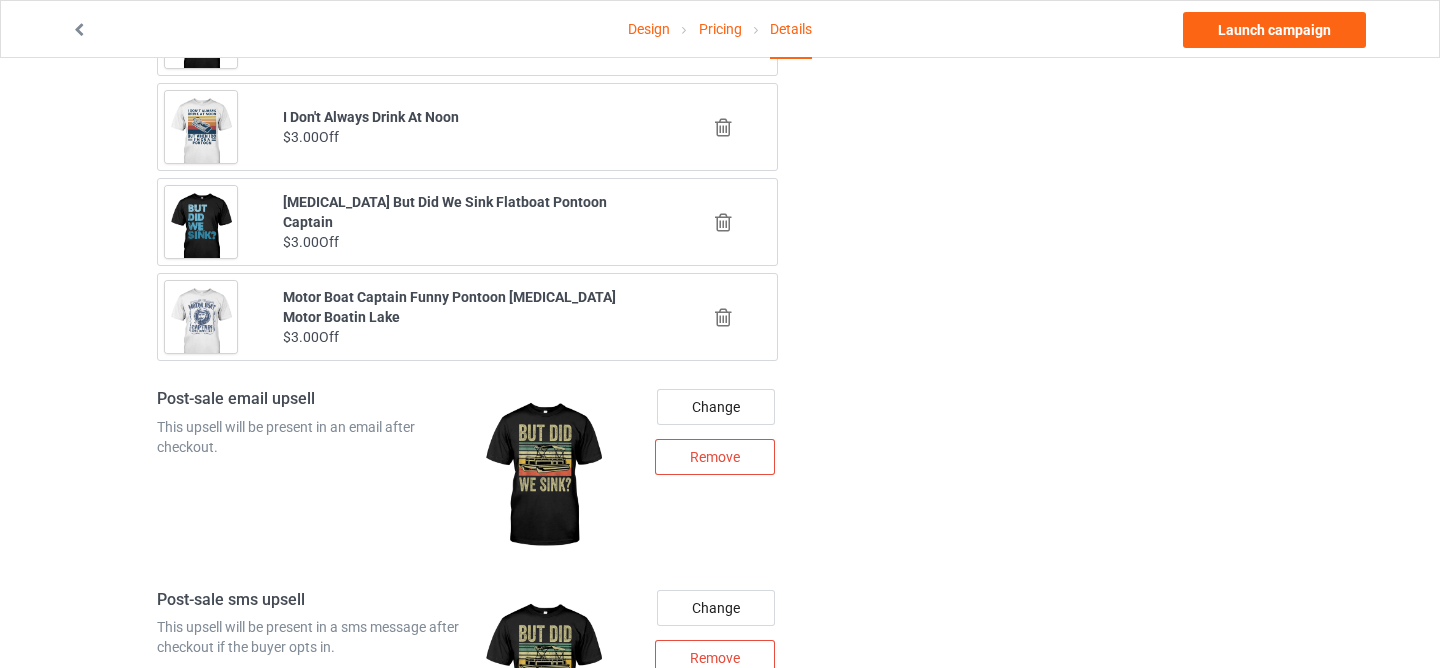 scroll, scrollTop: 1760, scrollLeft: 0, axis: vertical 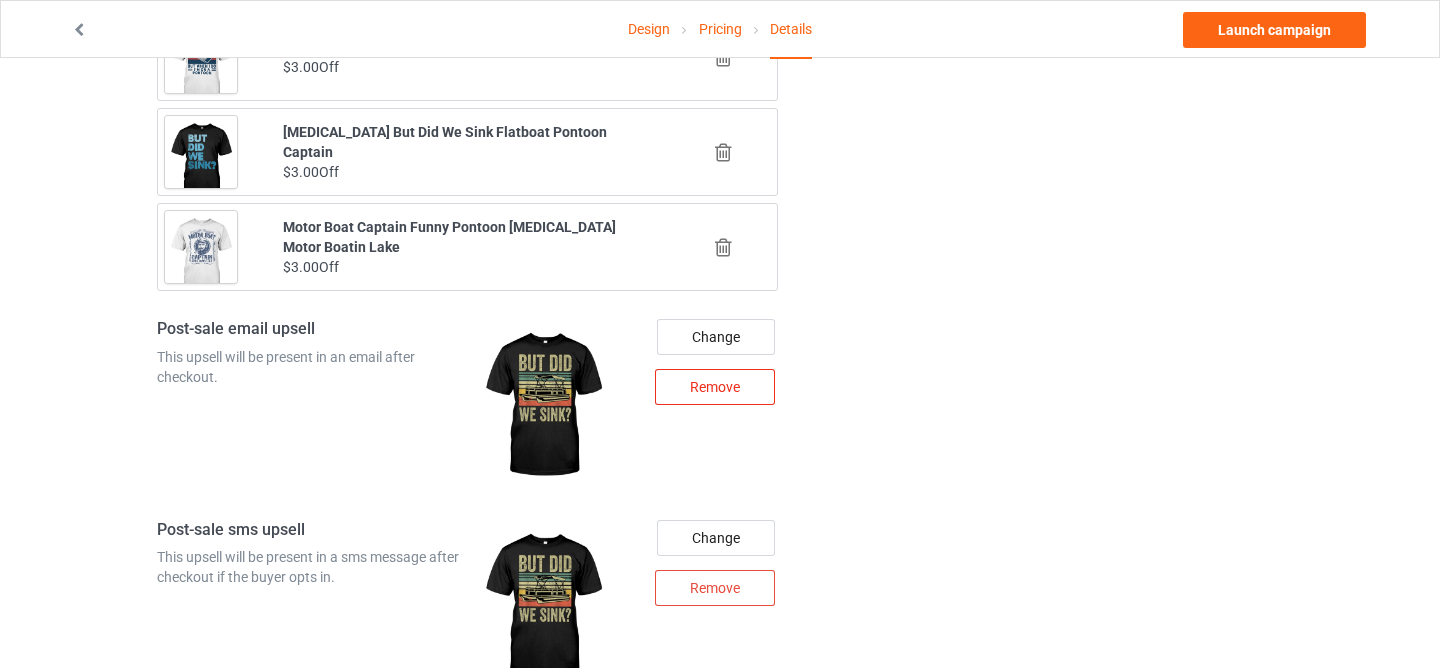 click on "Remove" at bounding box center (715, 387) 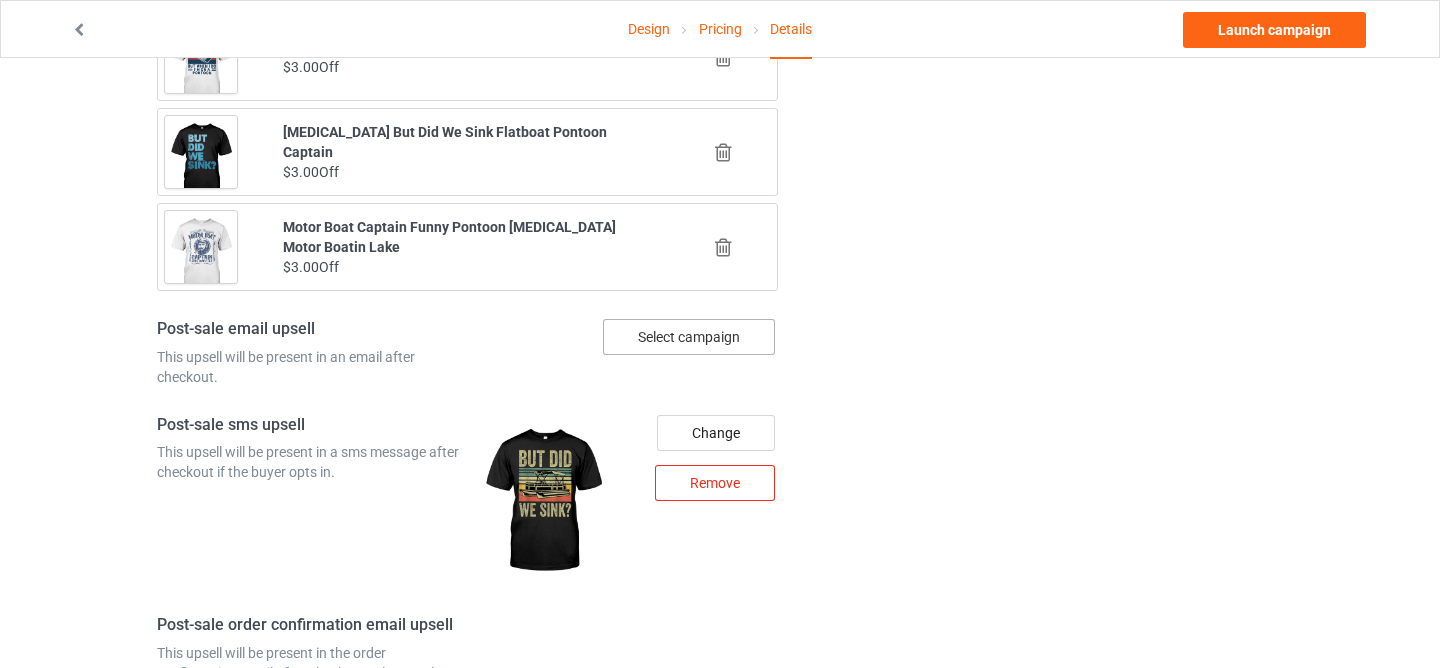 click on "Remove" at bounding box center (715, 483) 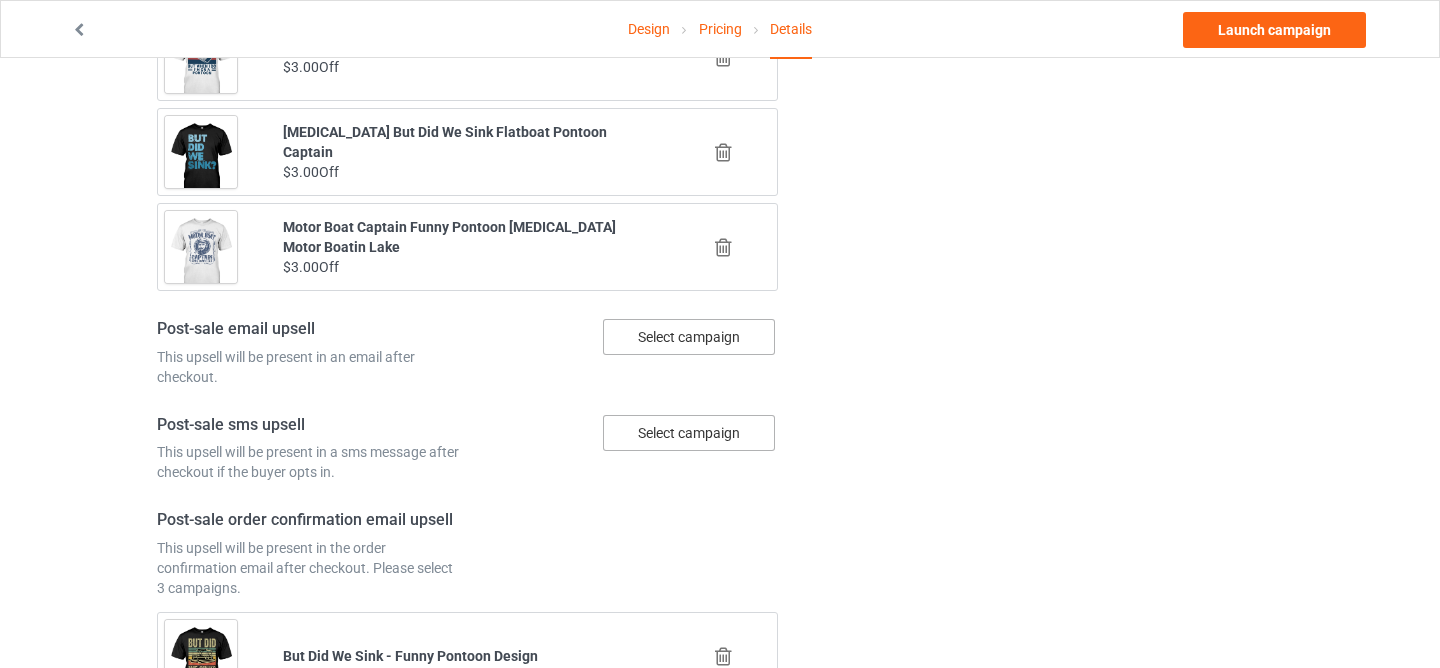 click at bounding box center [724, 247] 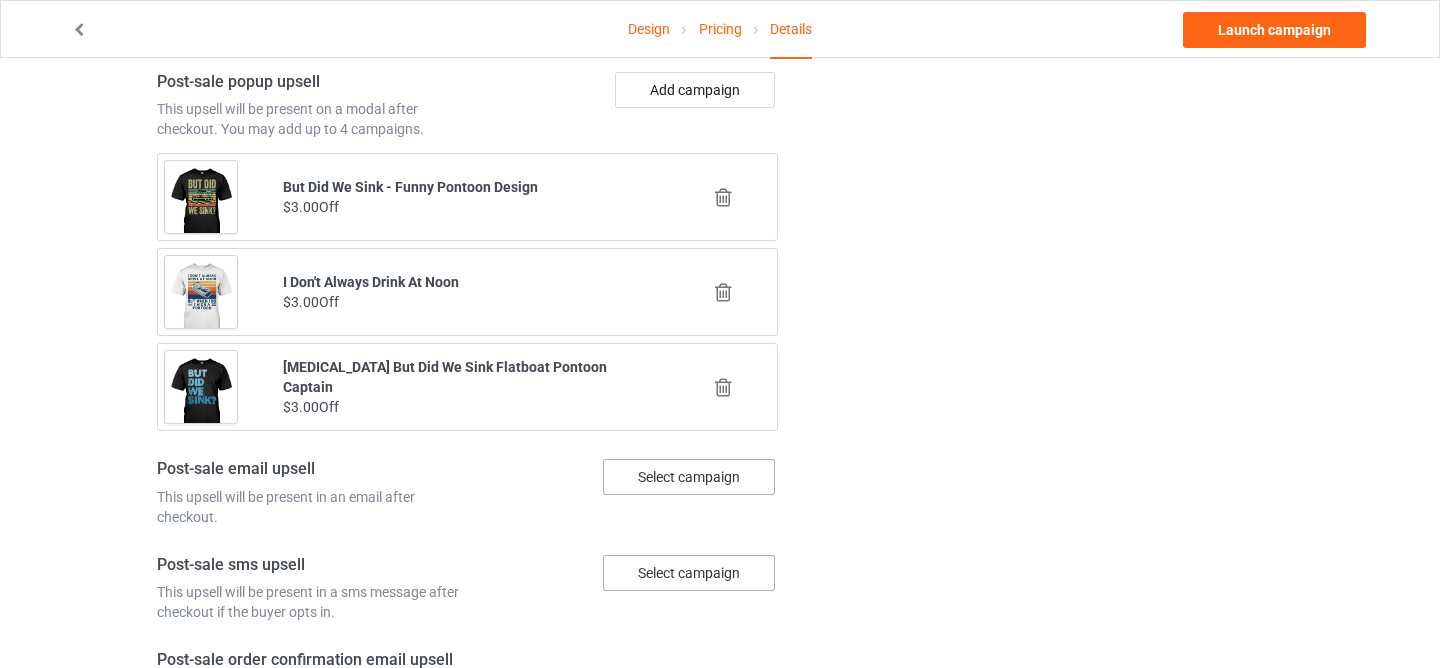click at bounding box center [723, 197] 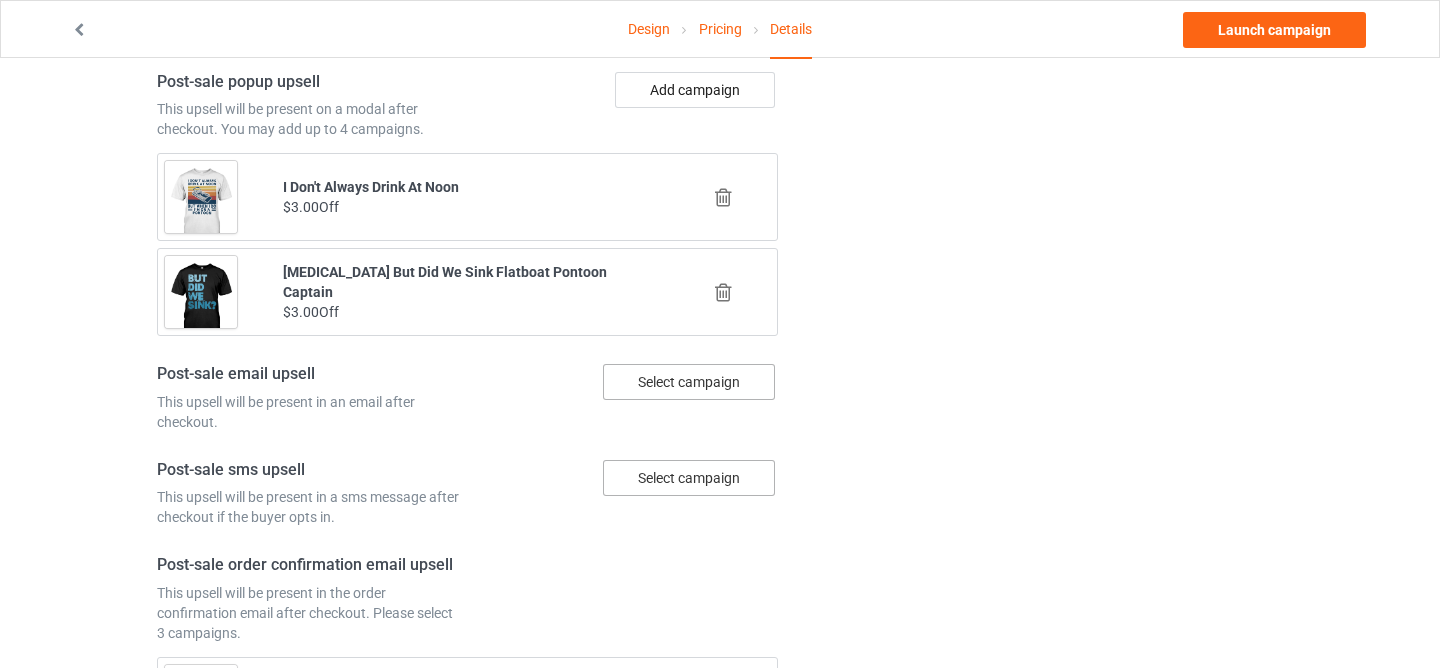click at bounding box center [723, 197] 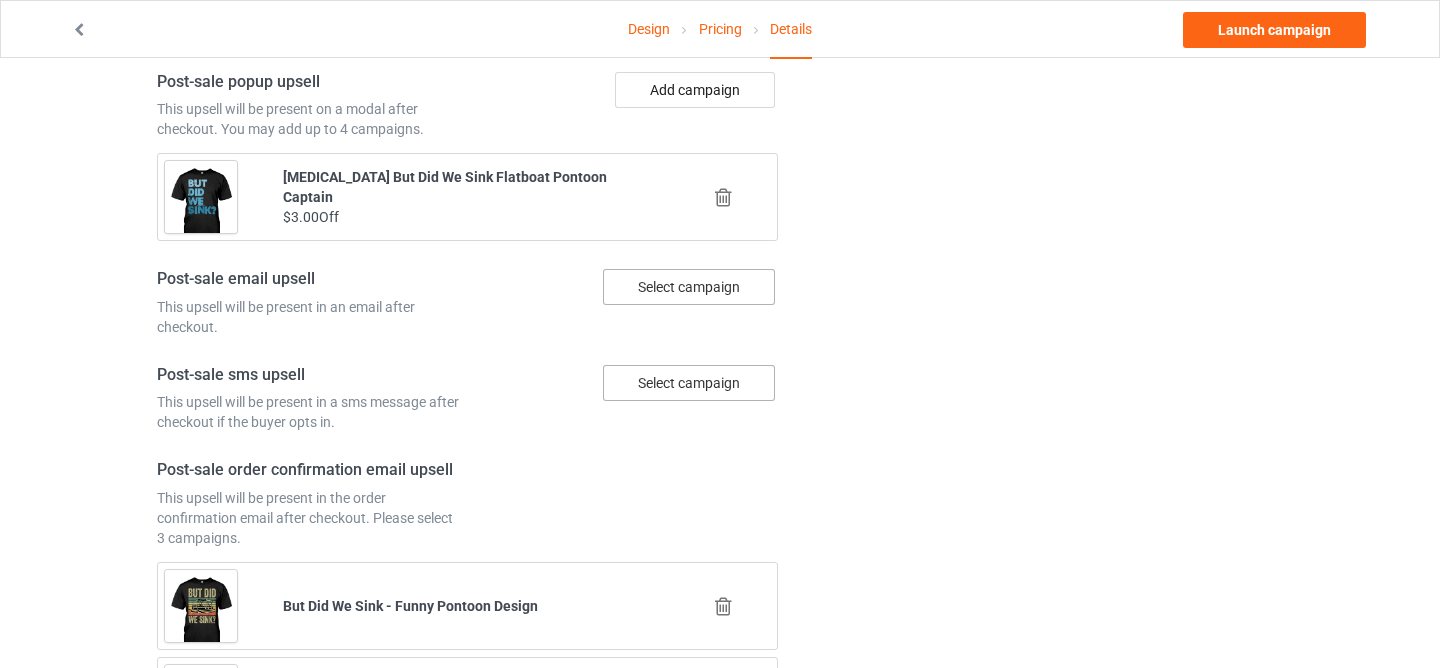 click at bounding box center [723, 197] 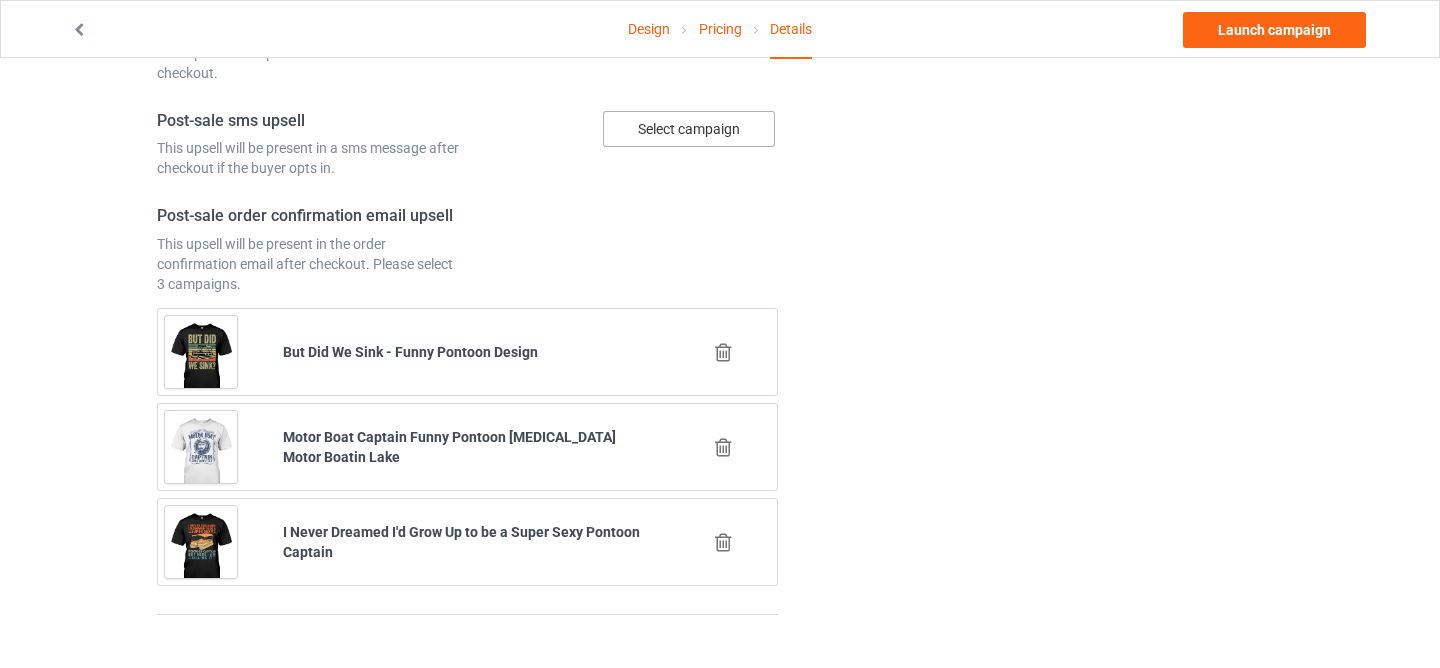 scroll, scrollTop: 1755, scrollLeft: 0, axis: vertical 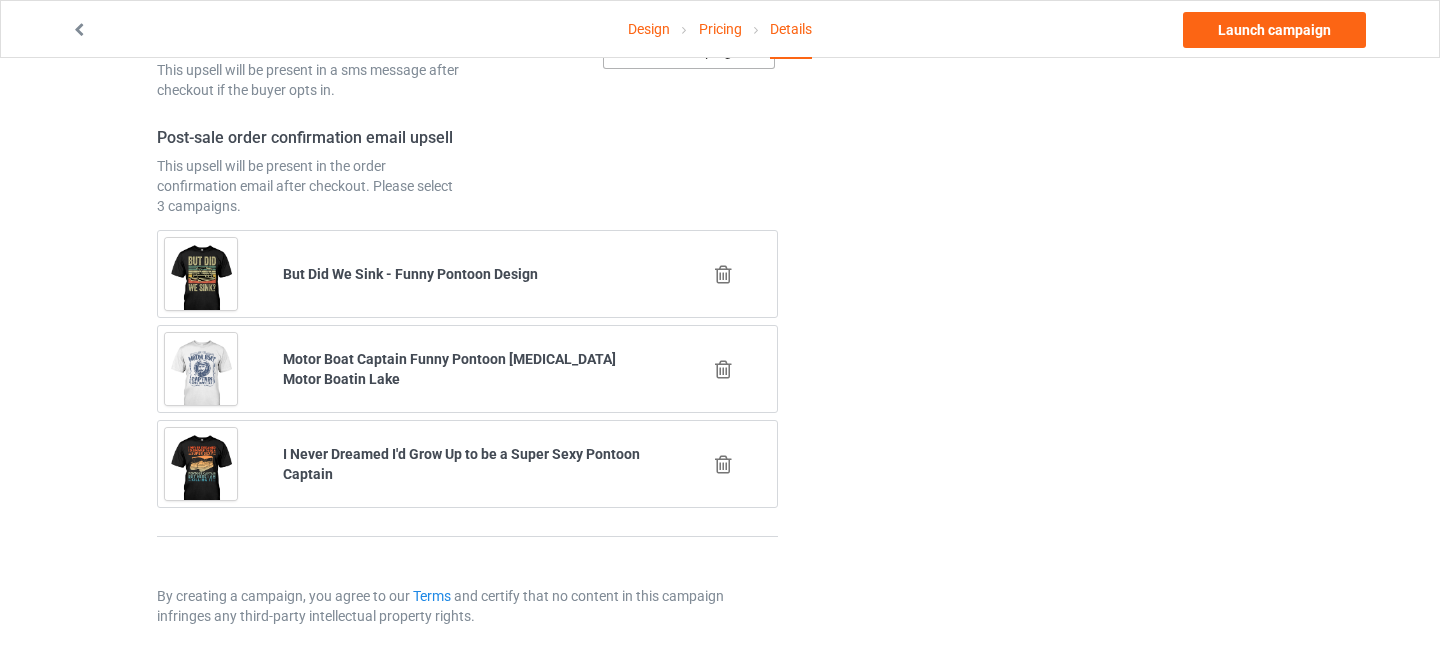click at bounding box center [723, 274] 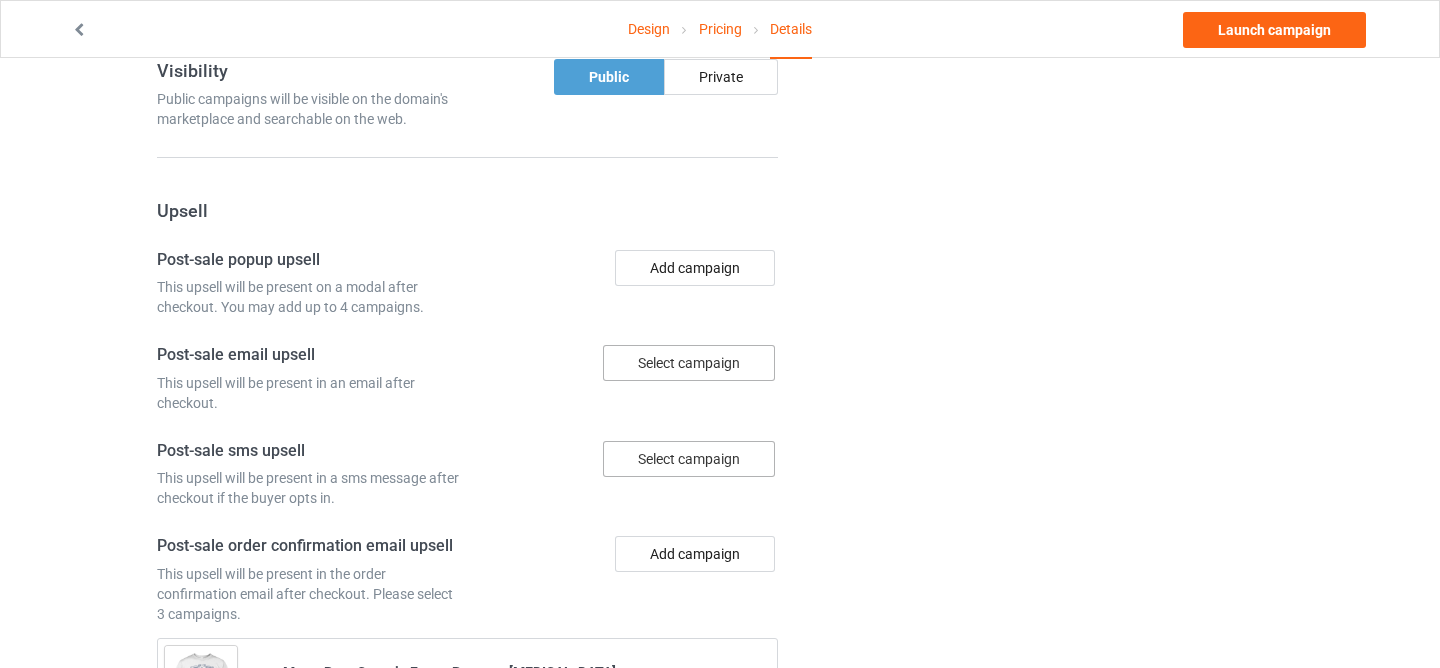 scroll, scrollTop: 1660, scrollLeft: 0, axis: vertical 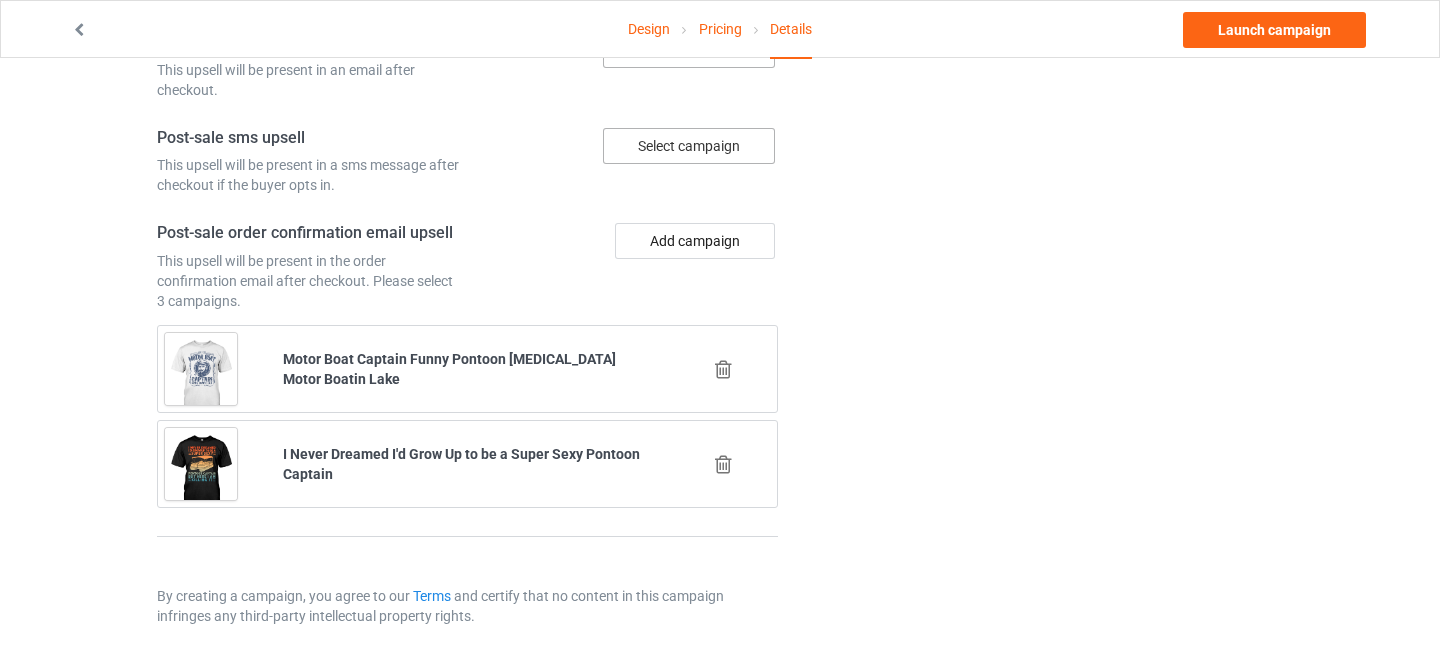 click at bounding box center [724, 369] 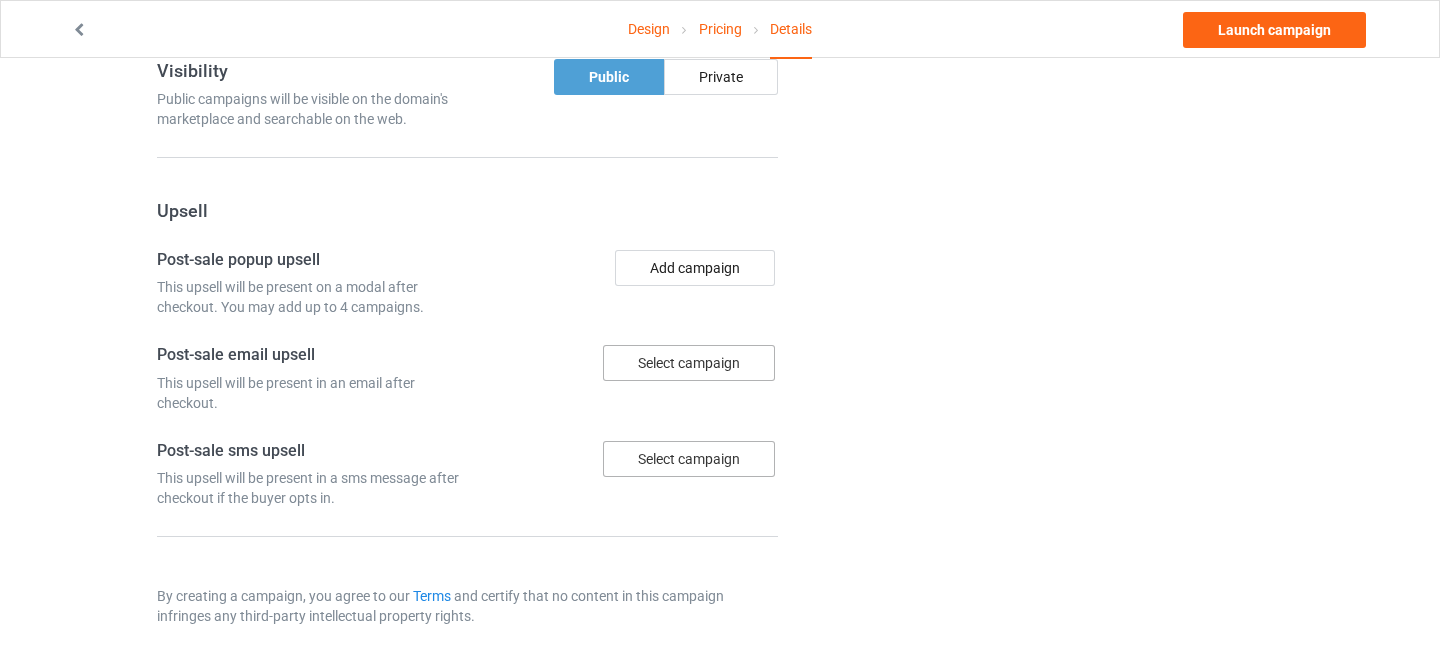 scroll, scrollTop: 1565, scrollLeft: 0, axis: vertical 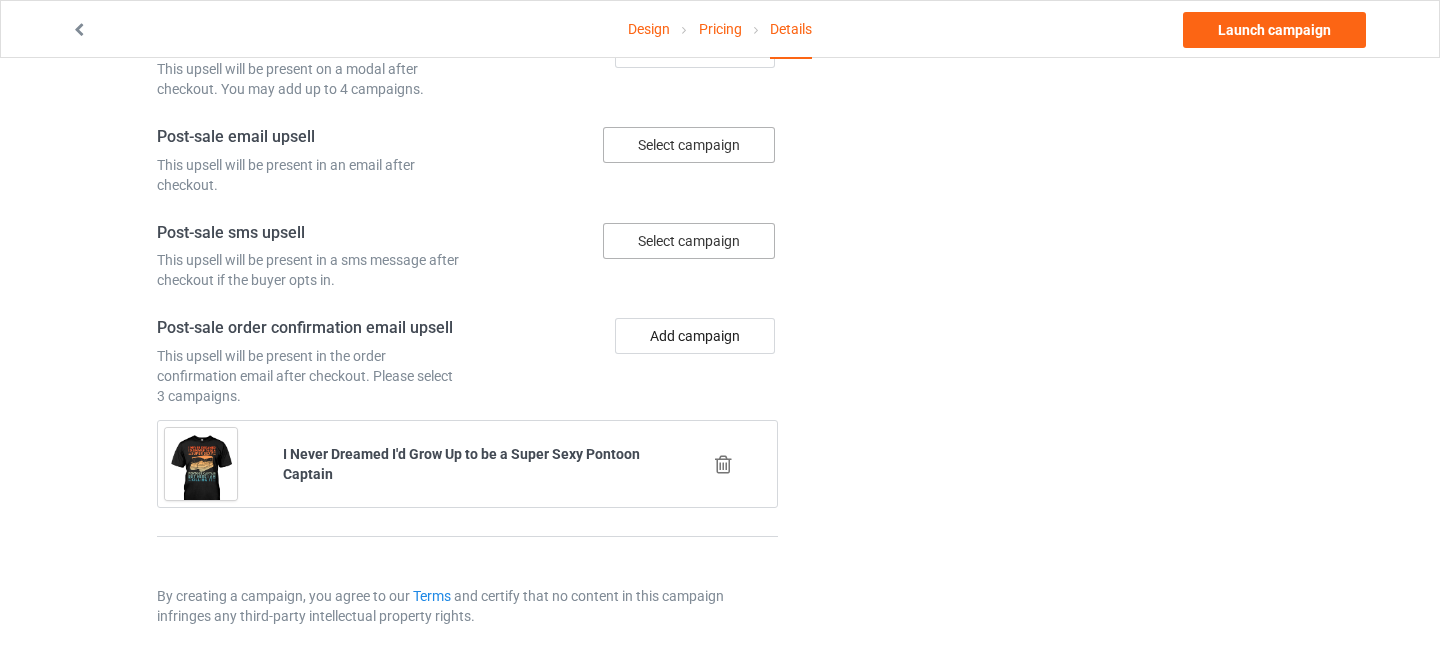 click at bounding box center [723, 464] 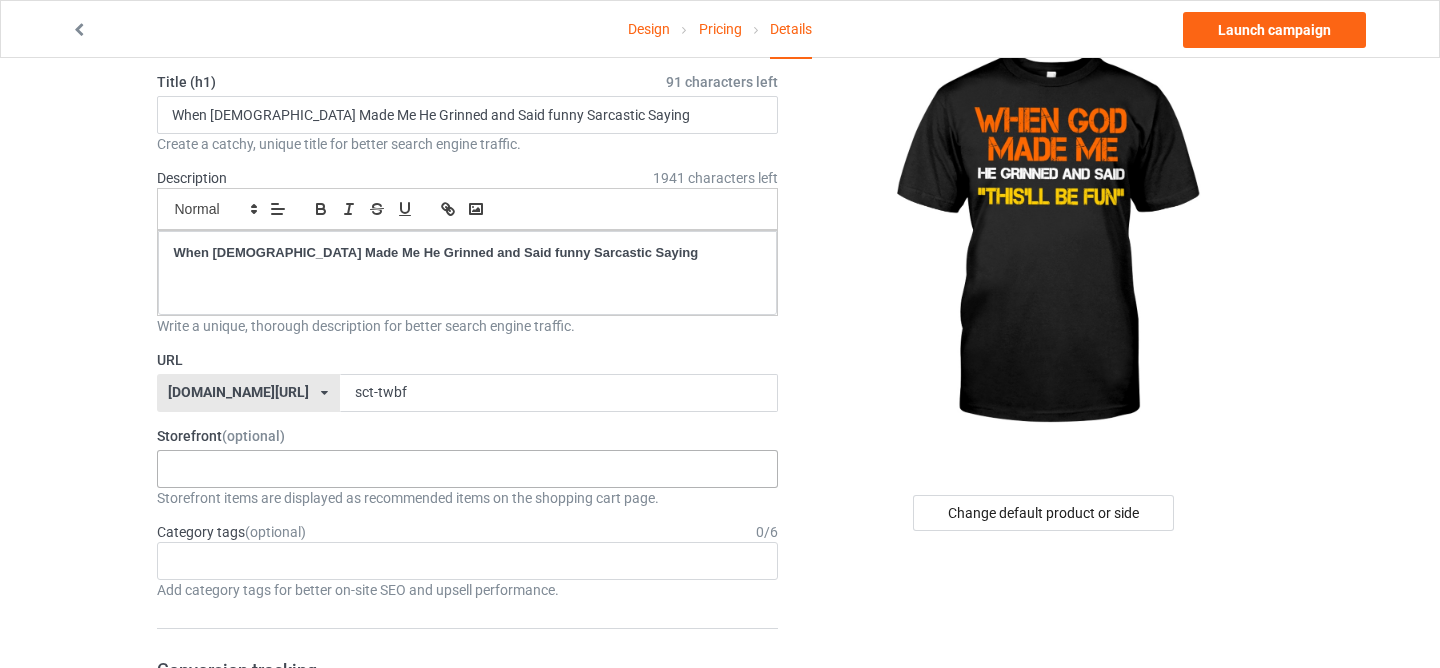 scroll, scrollTop: 0, scrollLeft: 0, axis: both 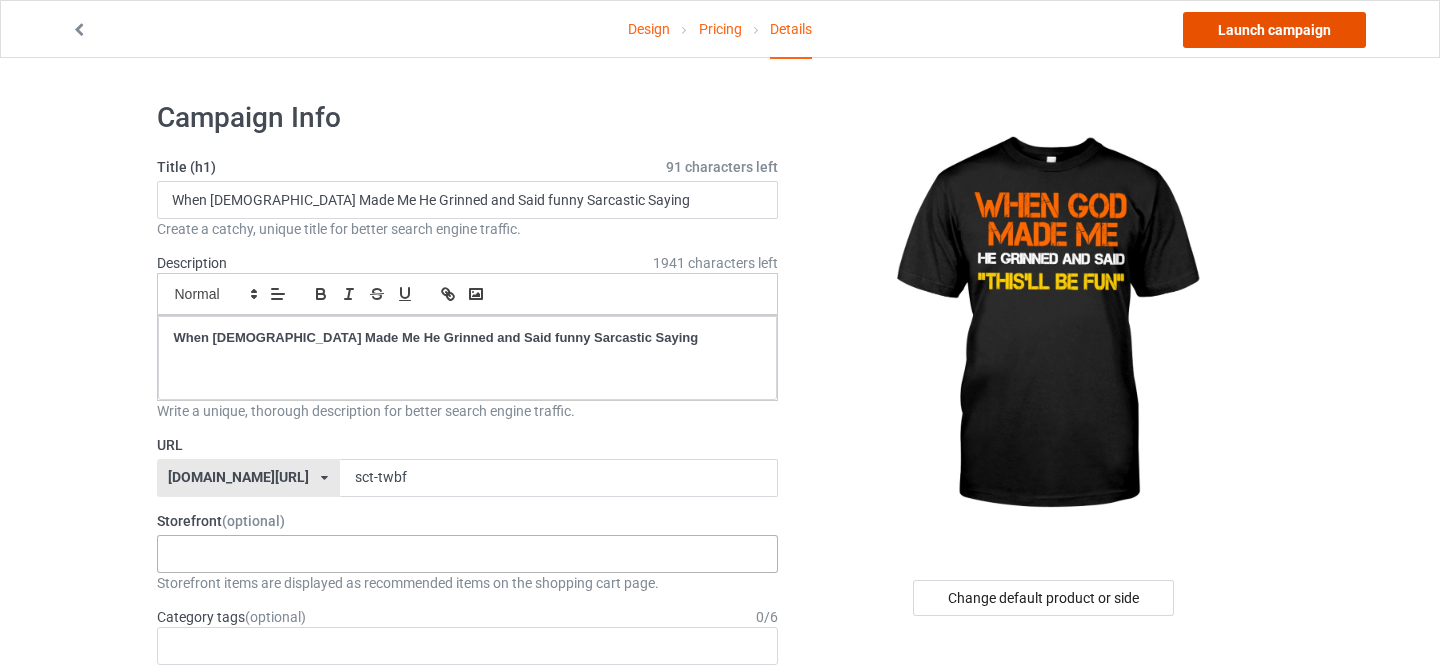 click on "Launch campaign" at bounding box center [1274, 30] 